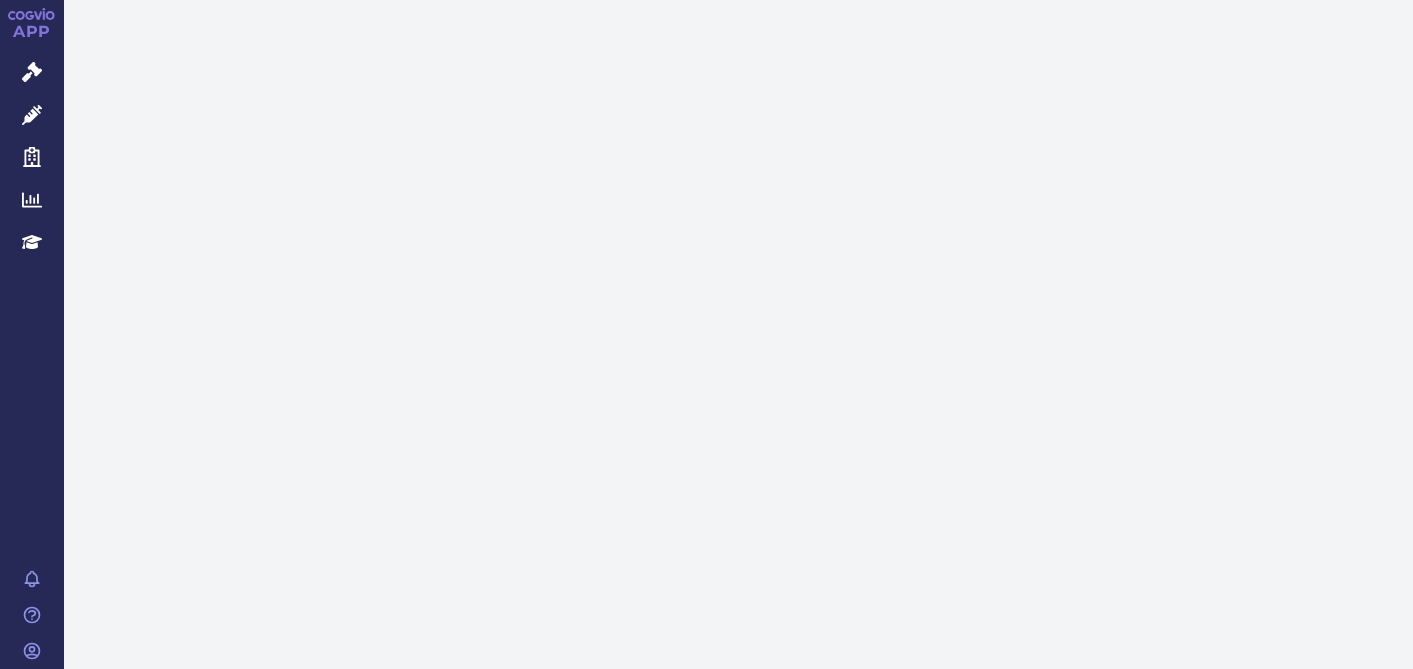 scroll, scrollTop: 0, scrollLeft: 0, axis: both 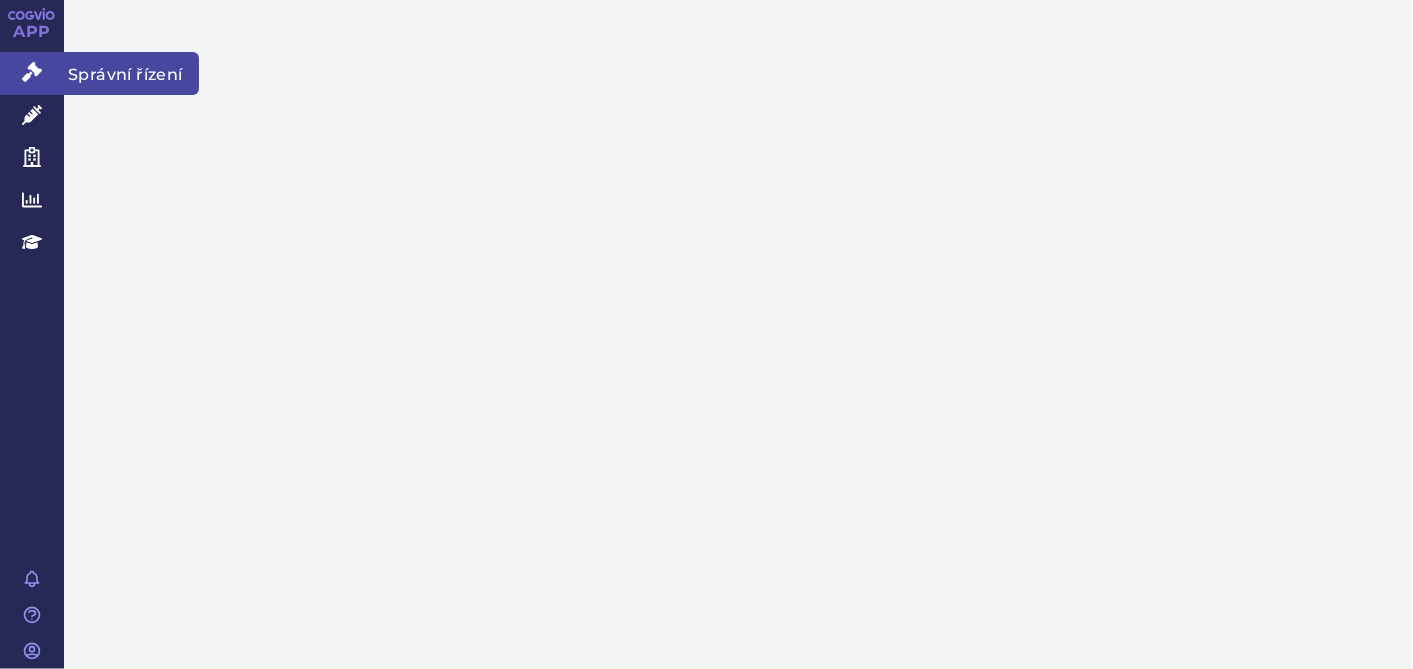 click on "Správní řízení" at bounding box center [32, 73] 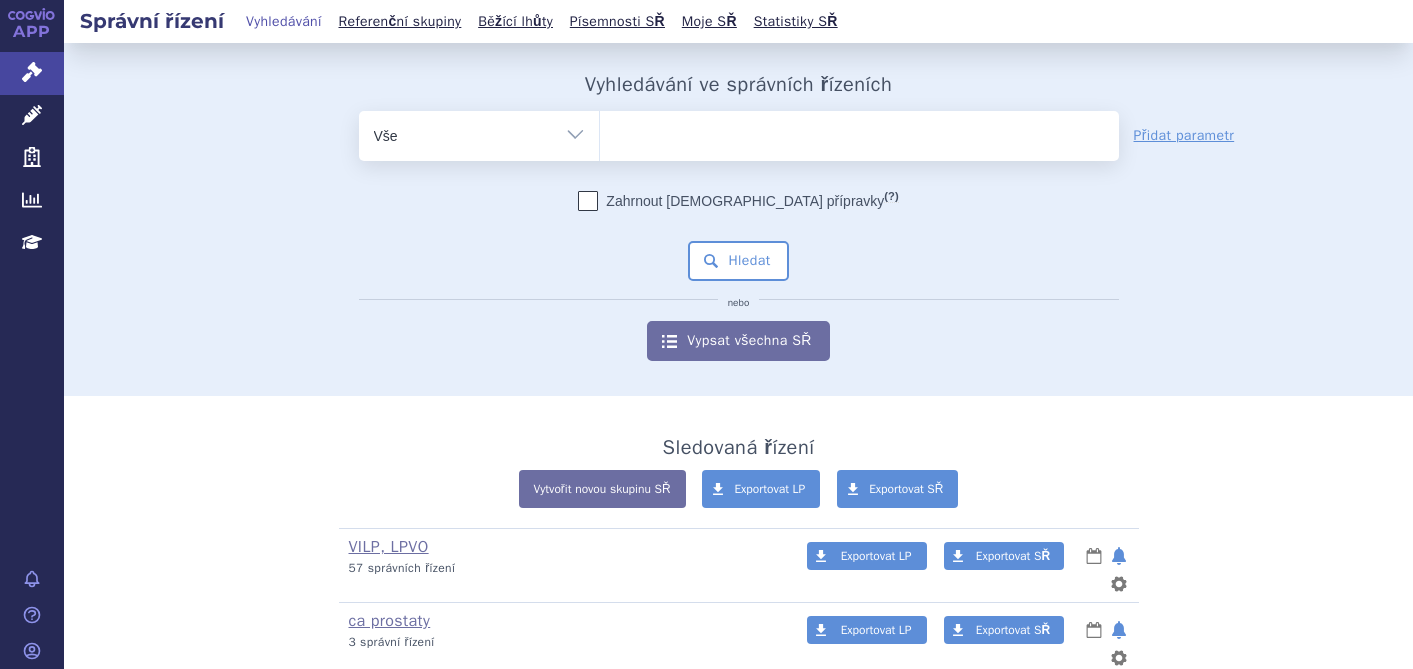 scroll, scrollTop: 0, scrollLeft: 0, axis: both 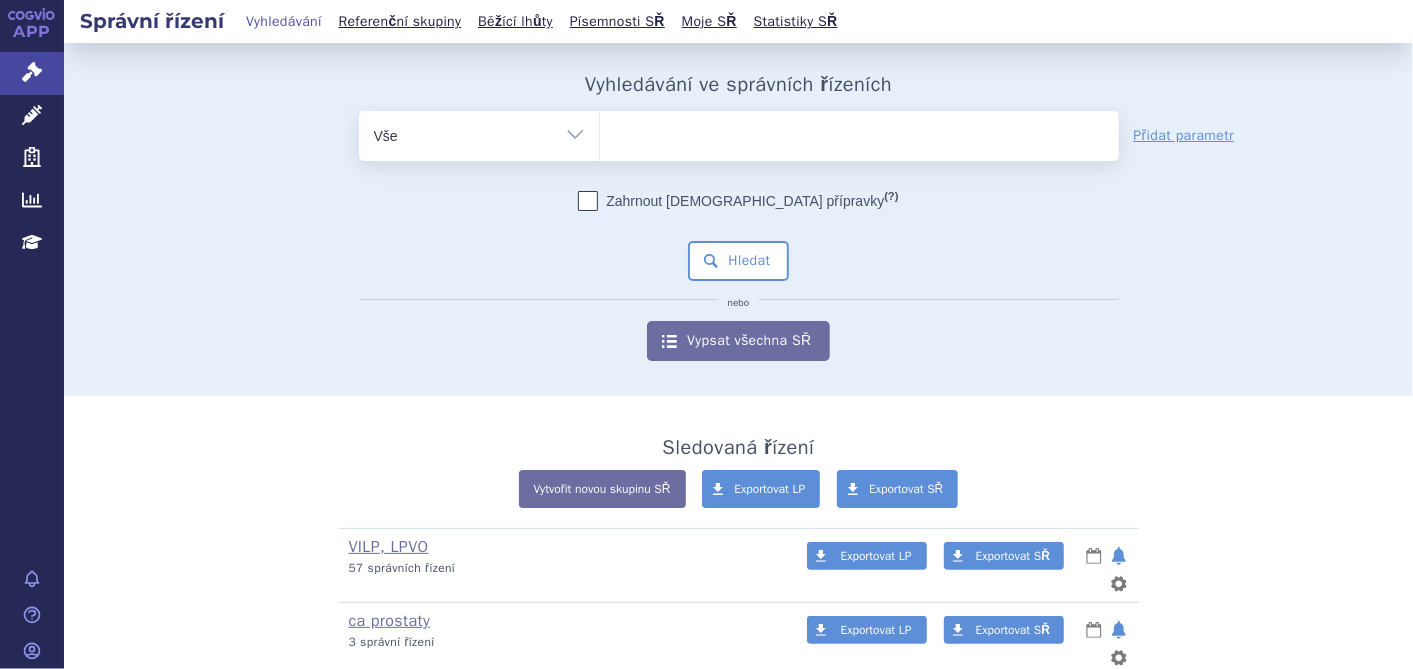 click at bounding box center (859, 132) 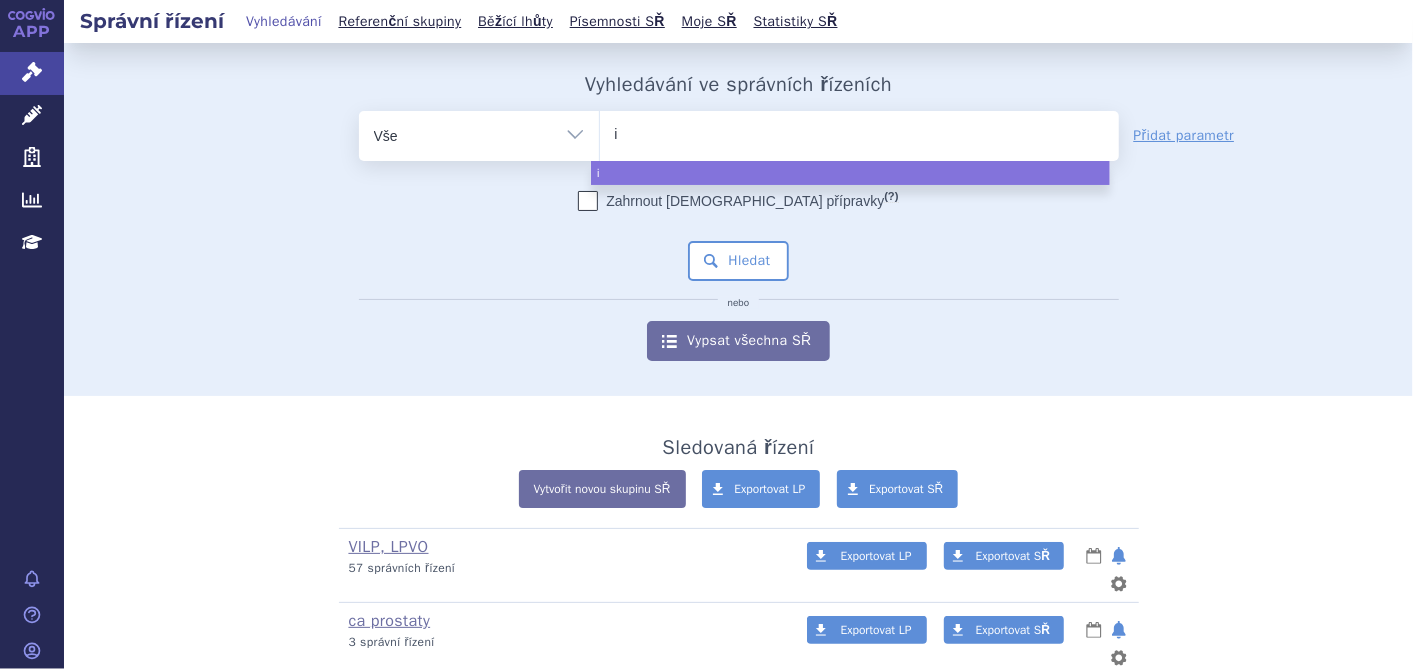 type on "iq" 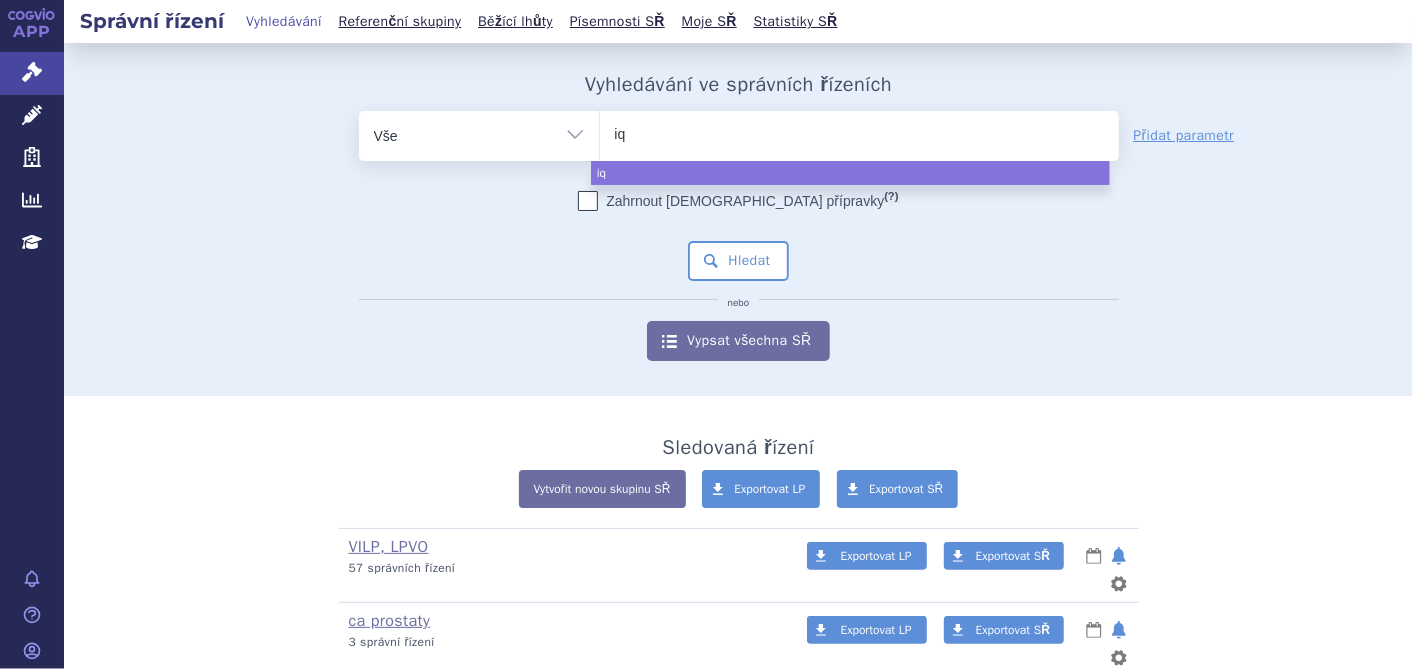 type on "iqi" 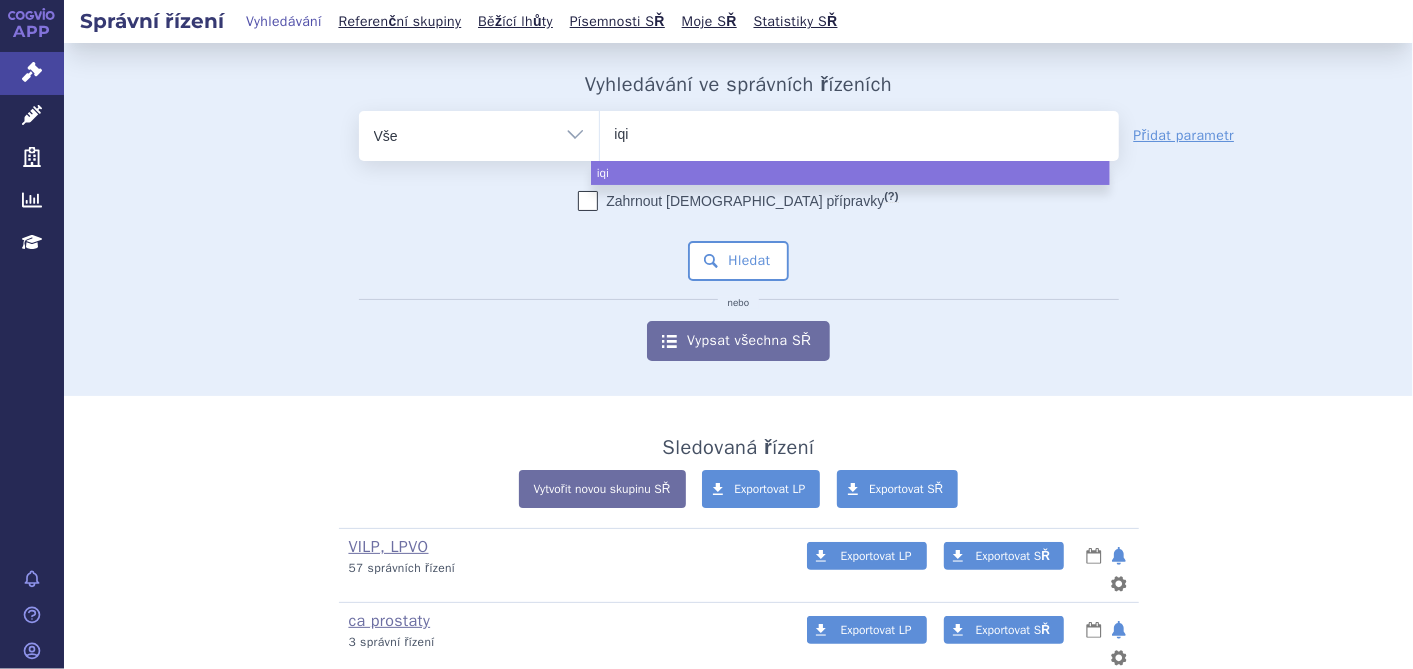 type on "iqir" 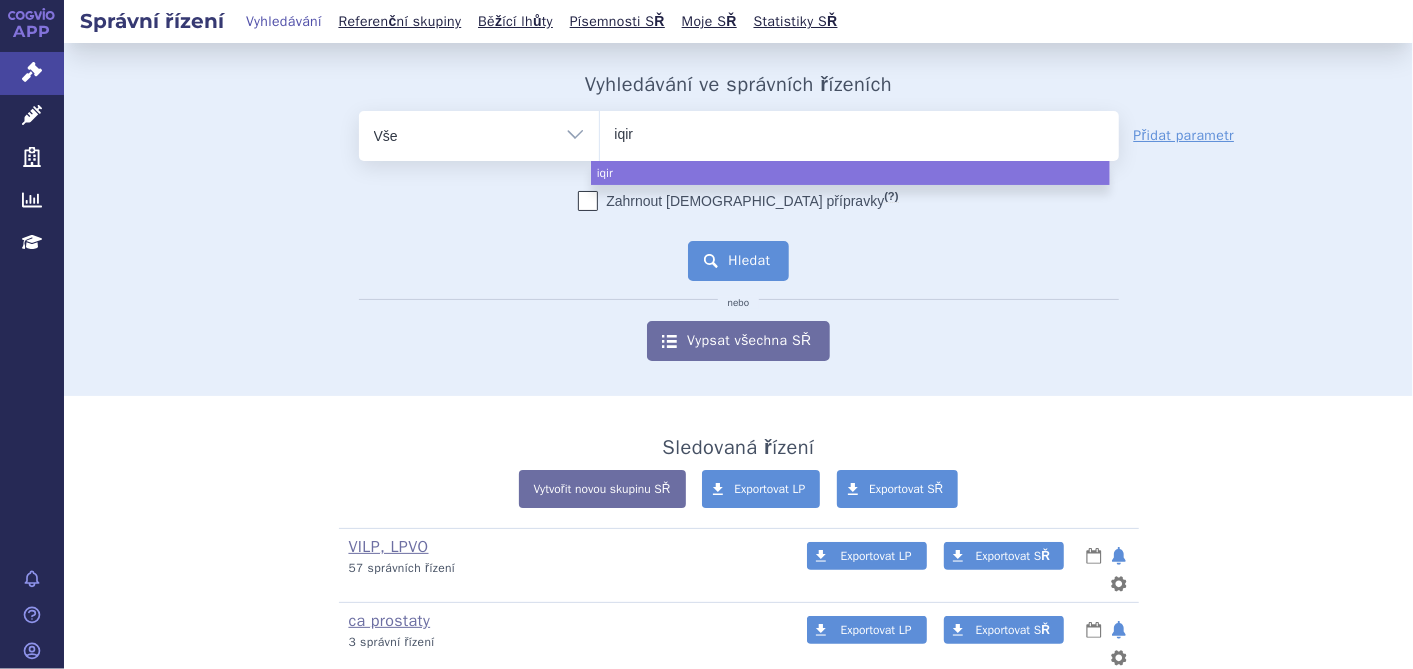 select on "iqir" 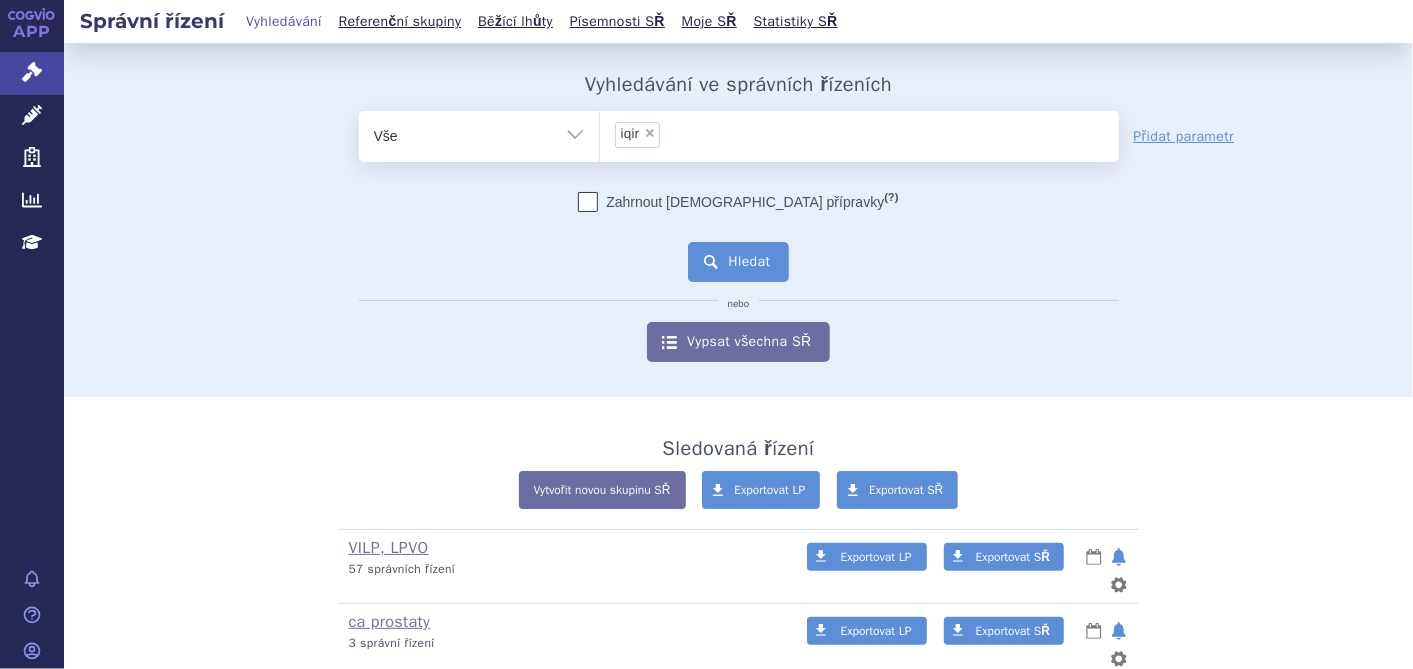 click on "Hledat" at bounding box center (738, 262) 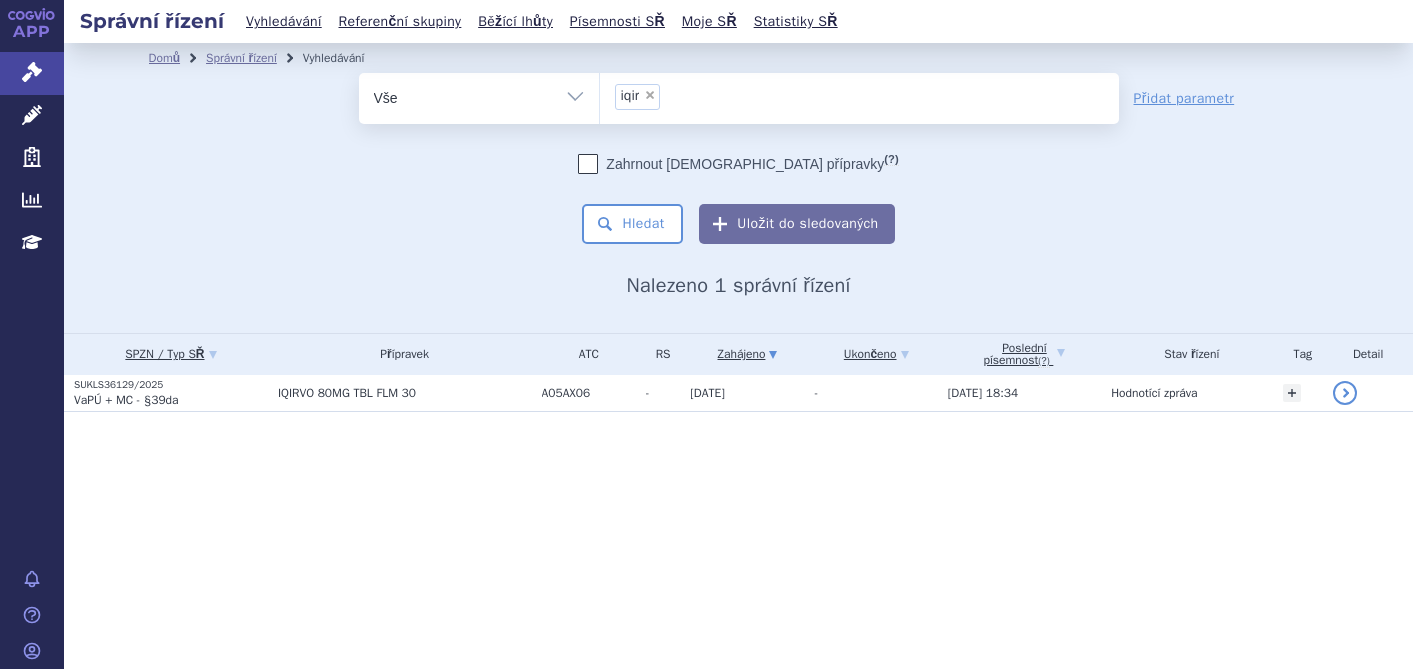 scroll, scrollTop: 0, scrollLeft: 0, axis: both 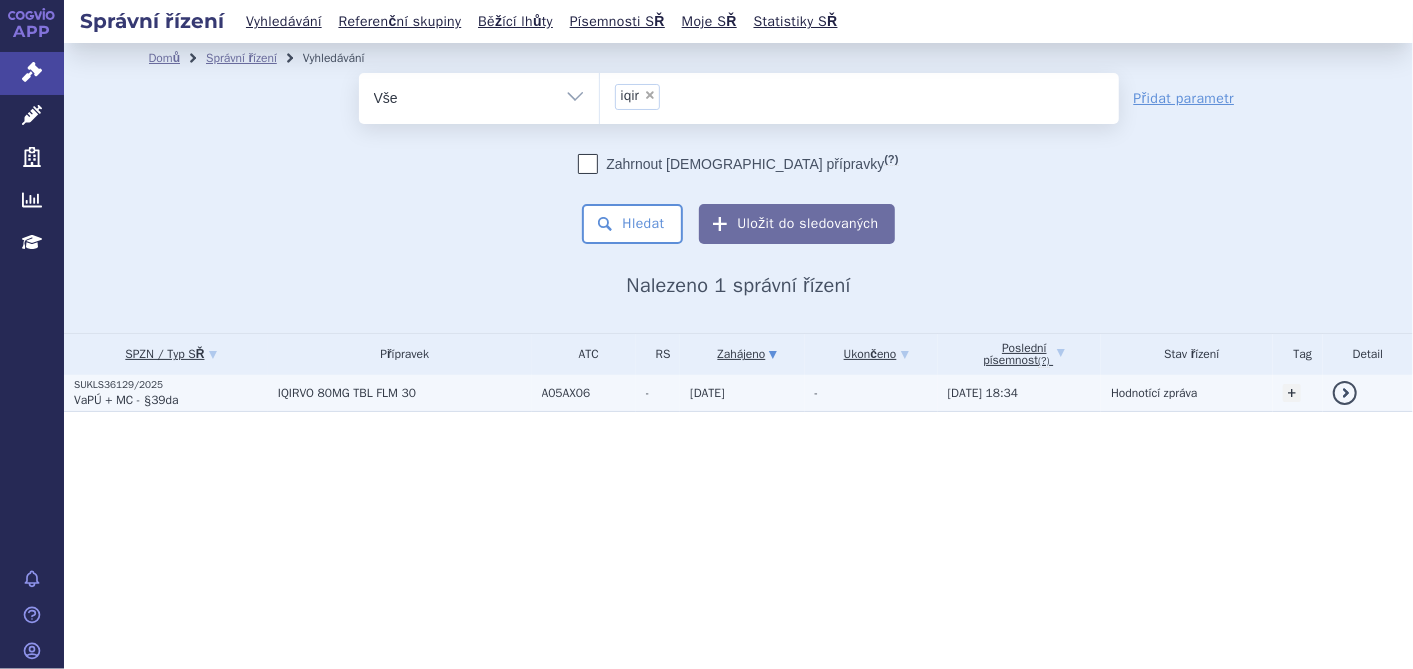 click on "IQIRVO 80MG TBL FLM 30" at bounding box center (405, 393) 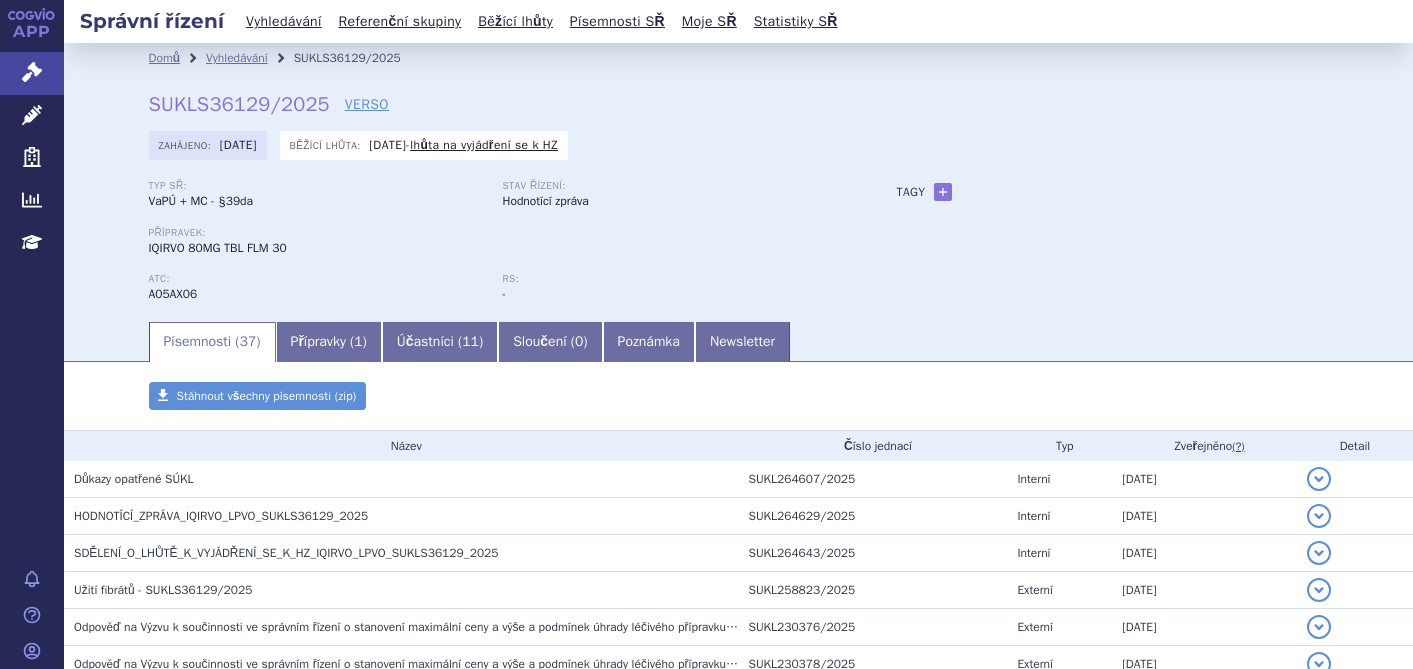 scroll, scrollTop: 0, scrollLeft: 0, axis: both 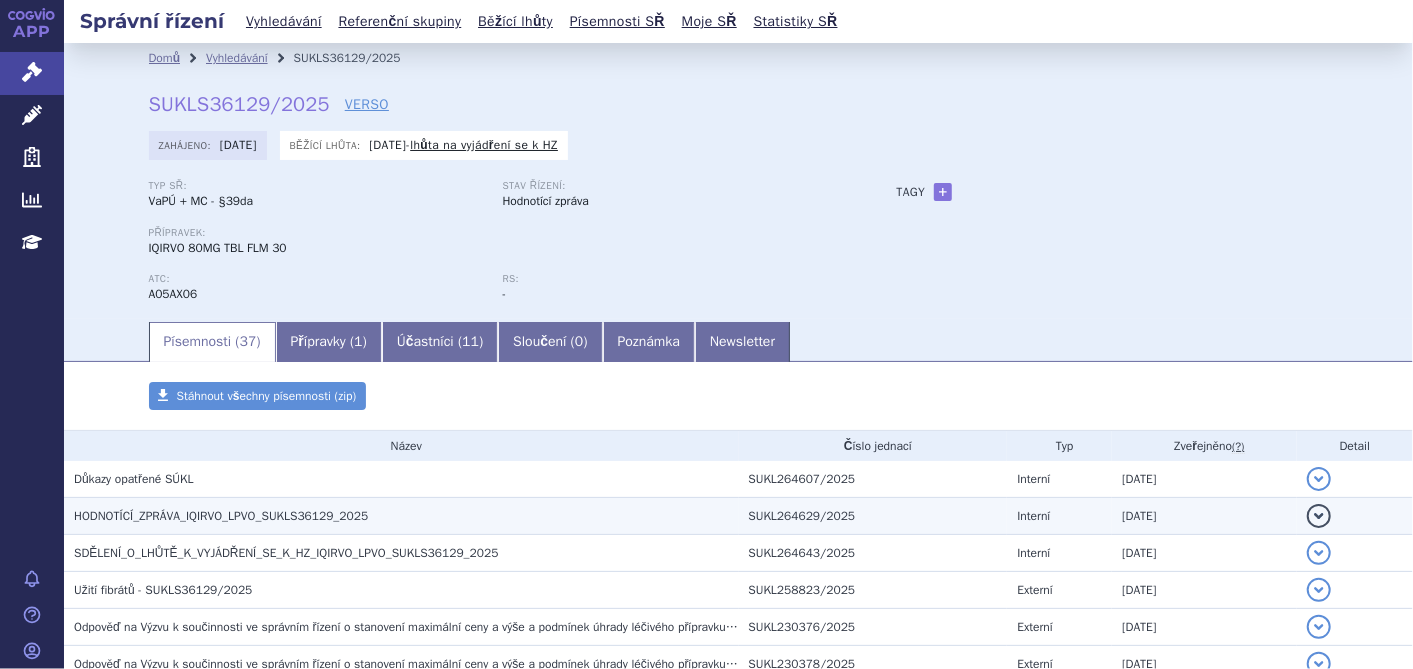 click on "HODNOTÍCÍ_ZPRÁVA_IQIRVO_LPVO_SUKLS36129_2025" at bounding box center [221, 516] 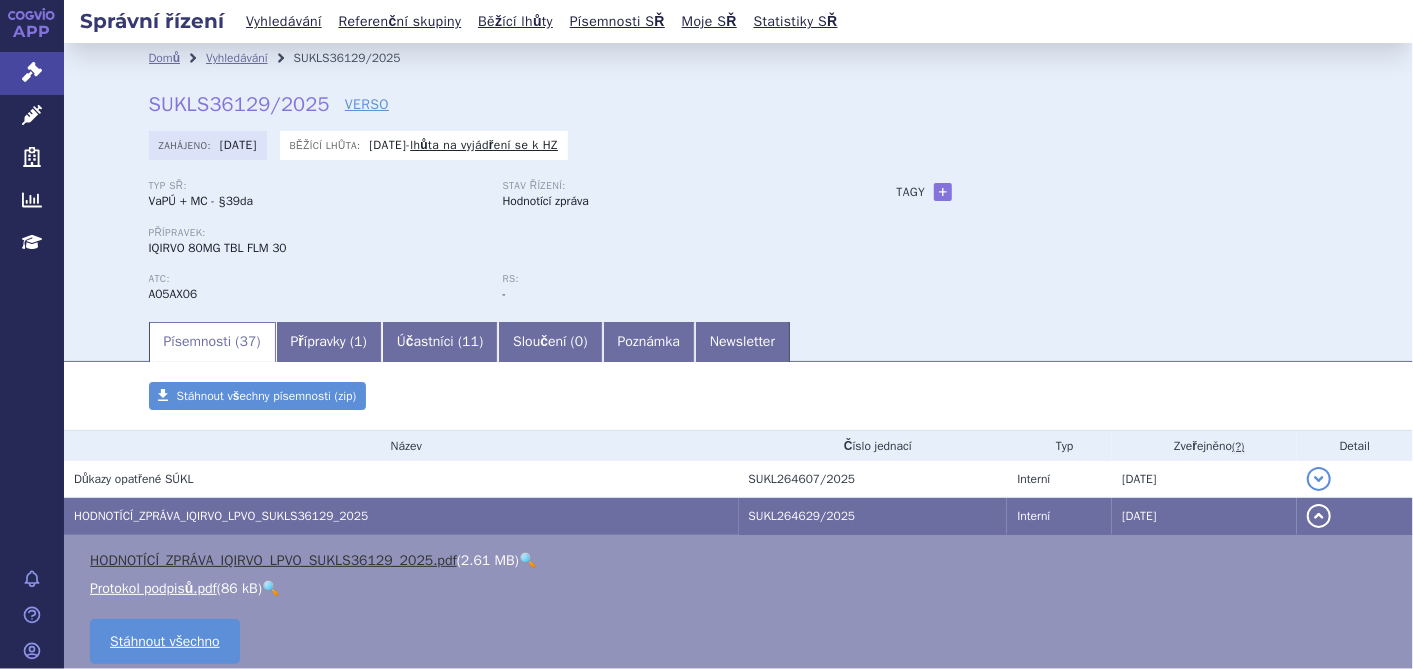 click on "HODNOTÍCÍ_ZPRÁVA_IQIRVO_LPVO_SUKLS36129_2025.pdf" at bounding box center [273, 560] 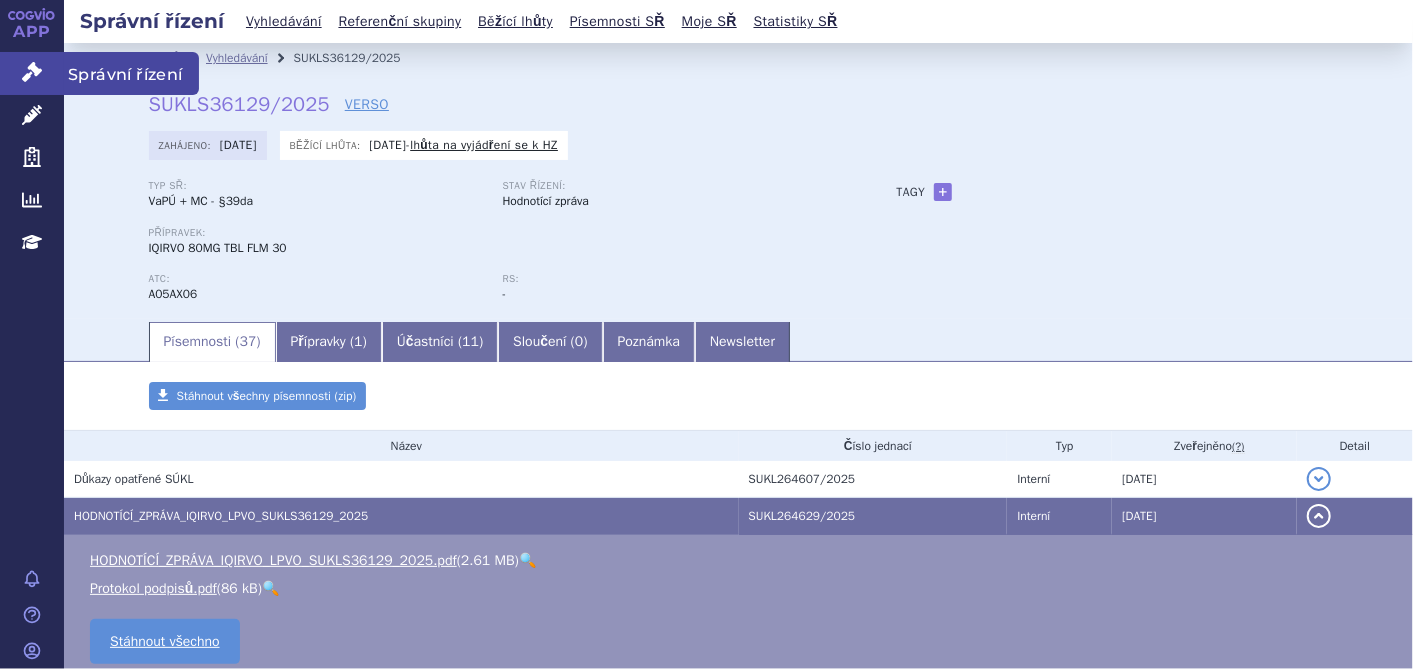 click on "Správní řízení" at bounding box center (32, 73) 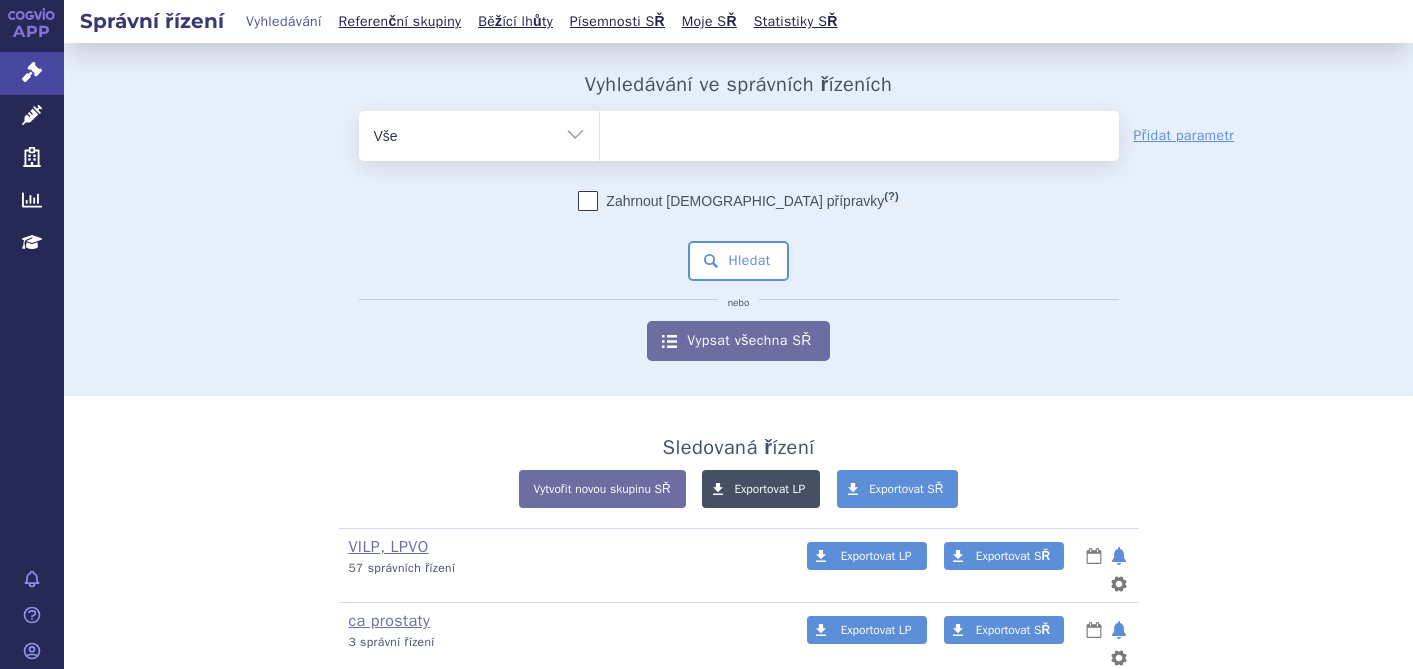scroll, scrollTop: 0, scrollLeft: 0, axis: both 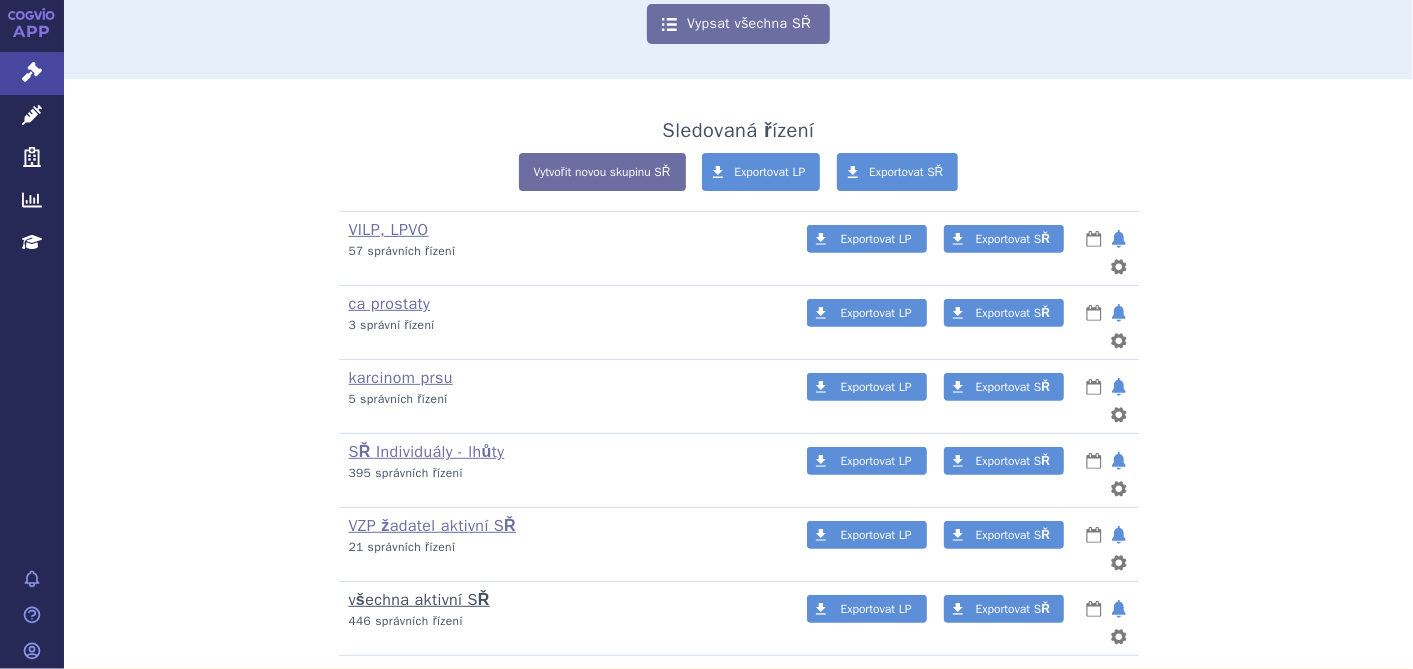 click on "všechna aktivní SŘ" at bounding box center (419, 600) 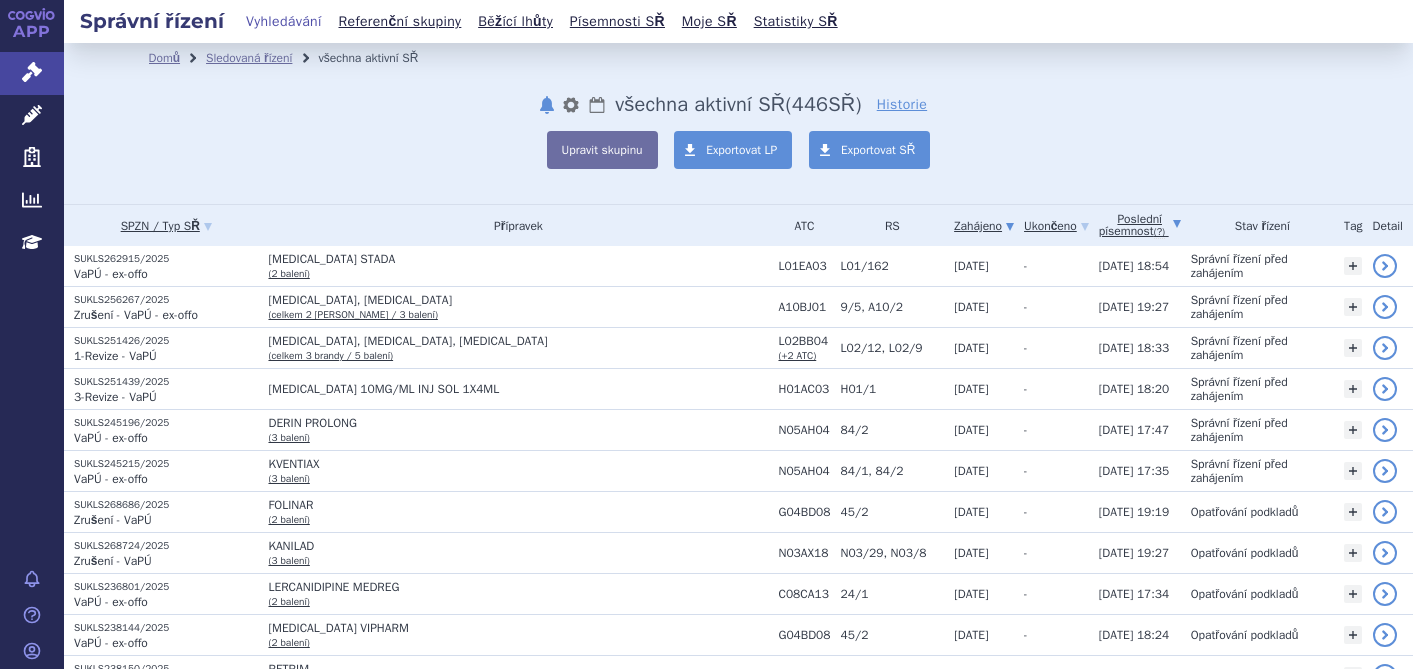 scroll, scrollTop: 0, scrollLeft: 0, axis: both 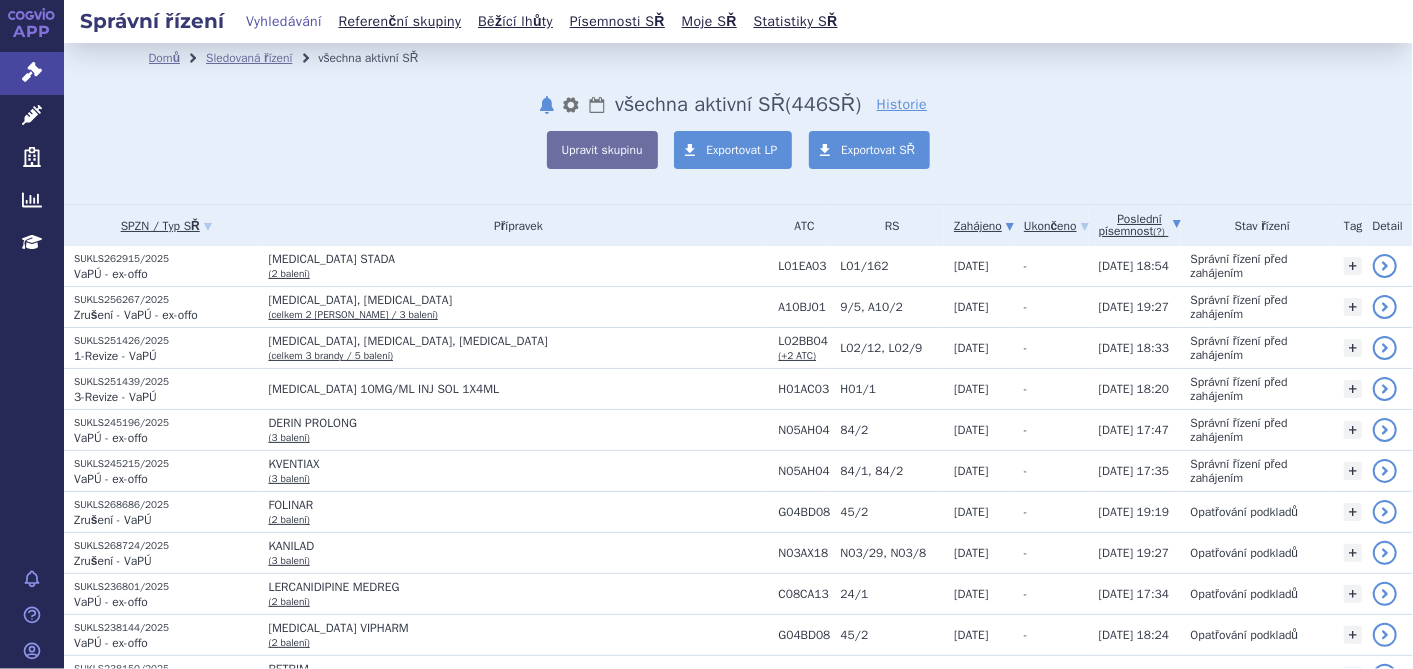 click on "Poslední písemnost  (?)" at bounding box center (1140, 225) 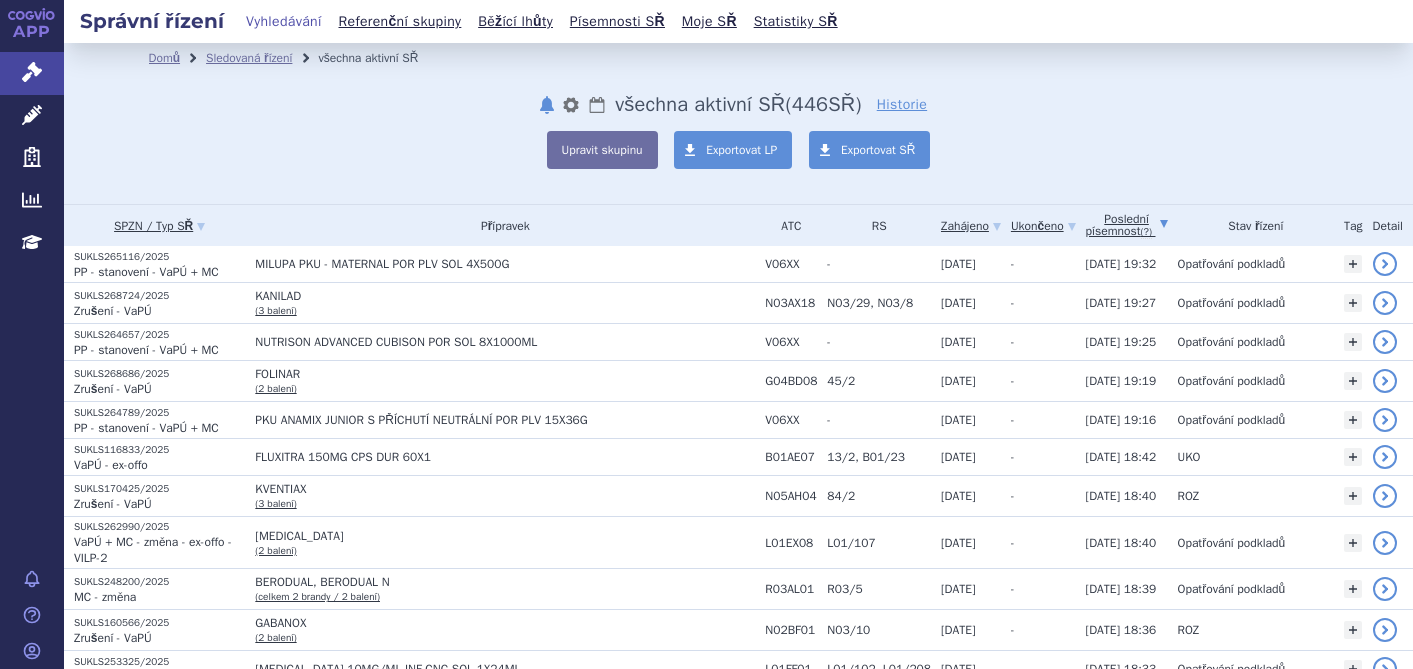 scroll, scrollTop: 0, scrollLeft: 0, axis: both 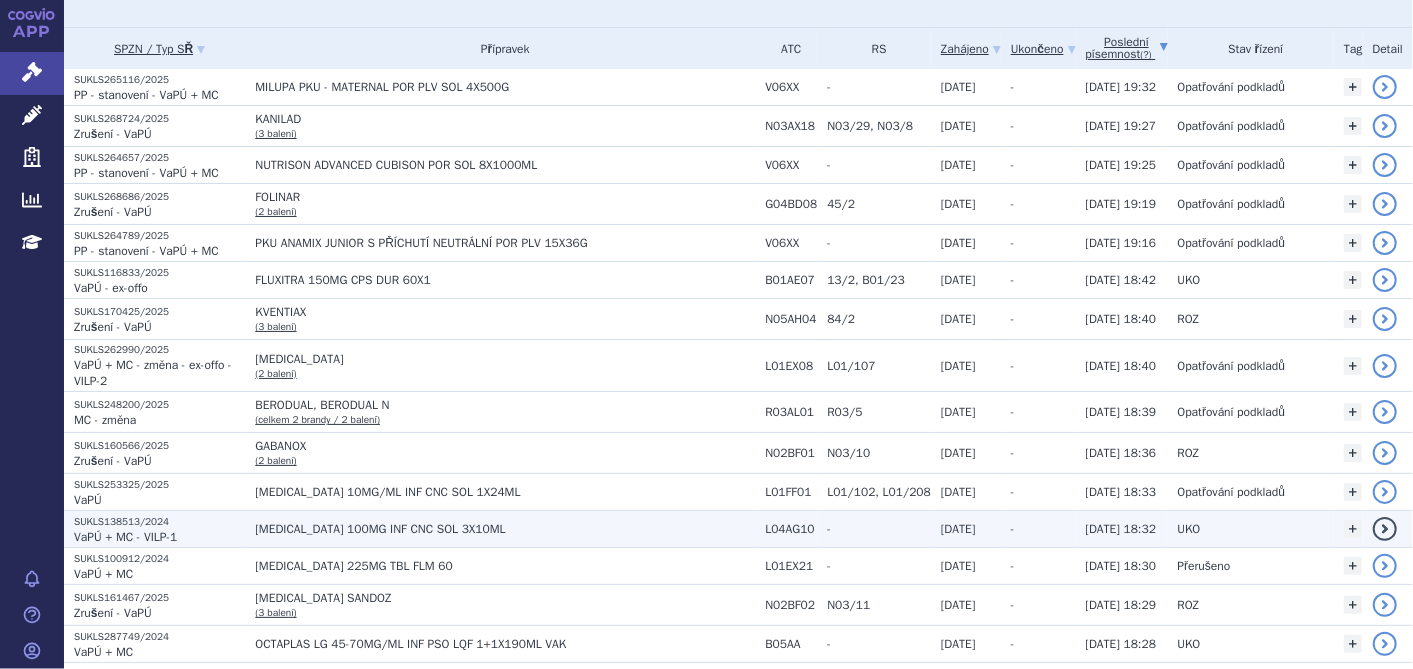 click on "[MEDICAL_DATA] 100MG INF CNC SOL 3X10ML" at bounding box center (500, 529) 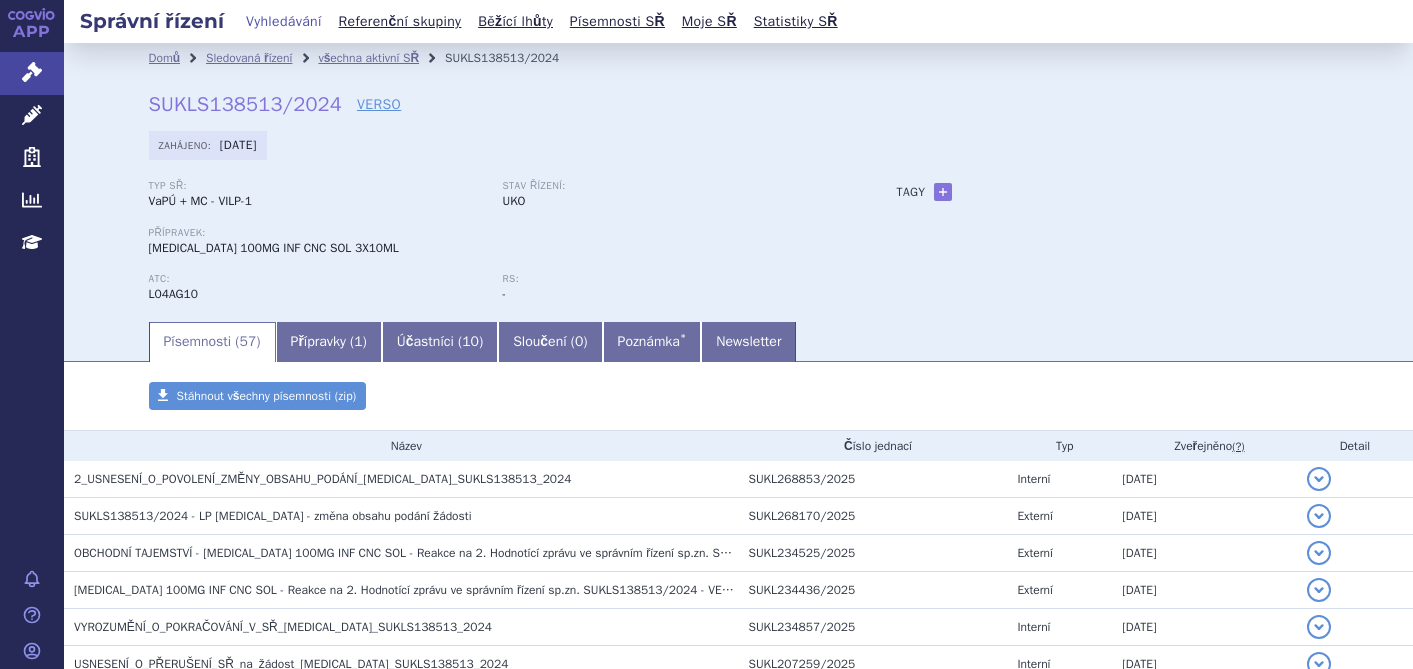 scroll, scrollTop: 0, scrollLeft: 0, axis: both 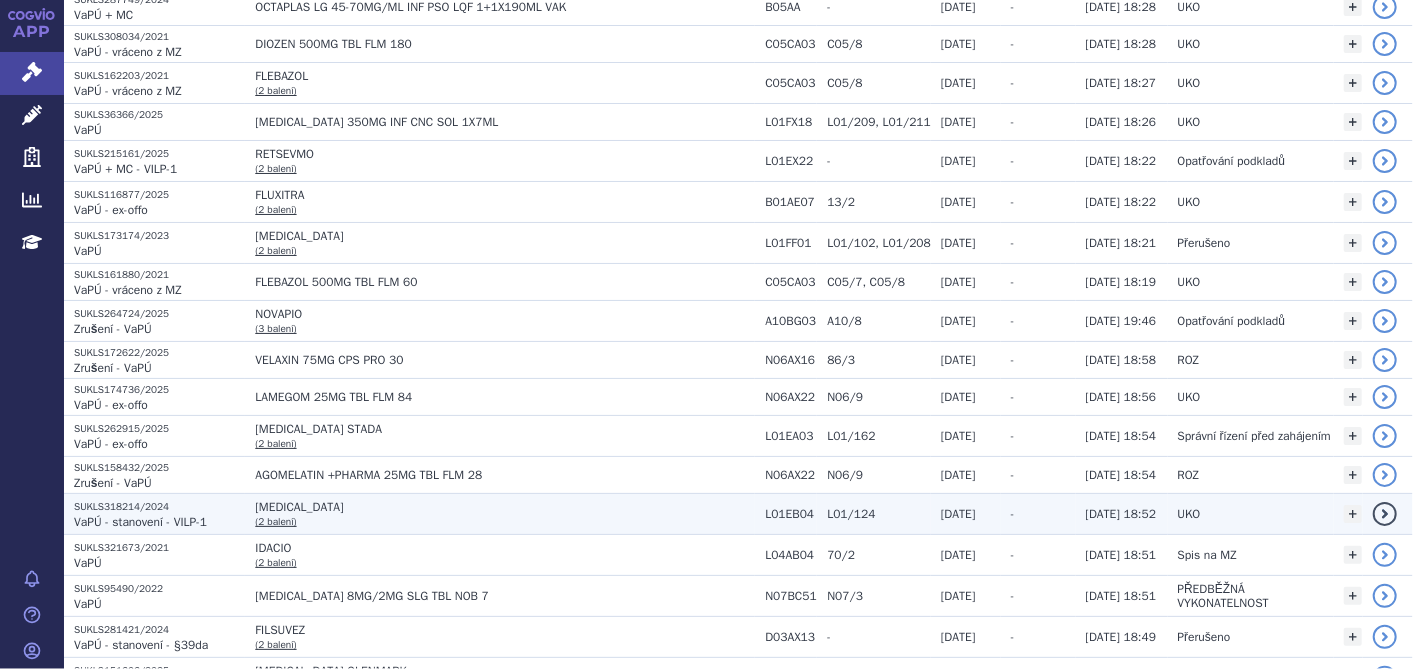 click on "SUKLS318214/2024" at bounding box center (159, 507) 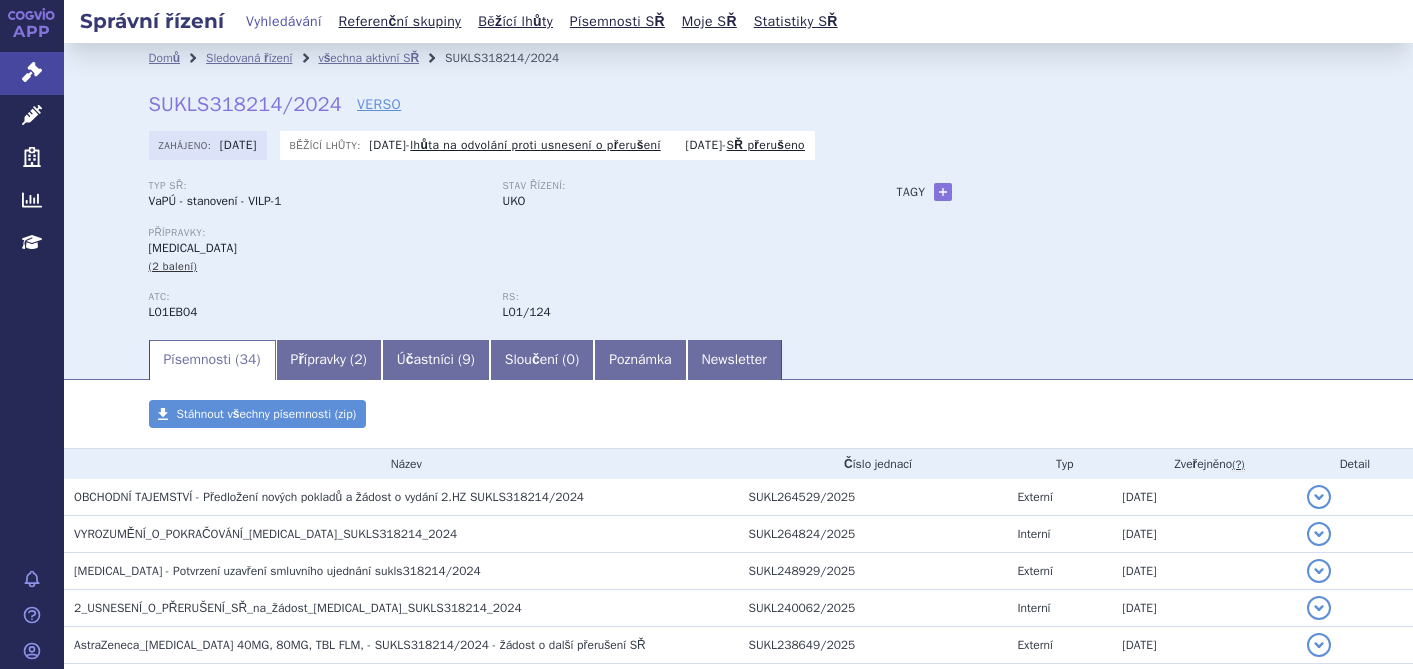 scroll, scrollTop: 0, scrollLeft: 0, axis: both 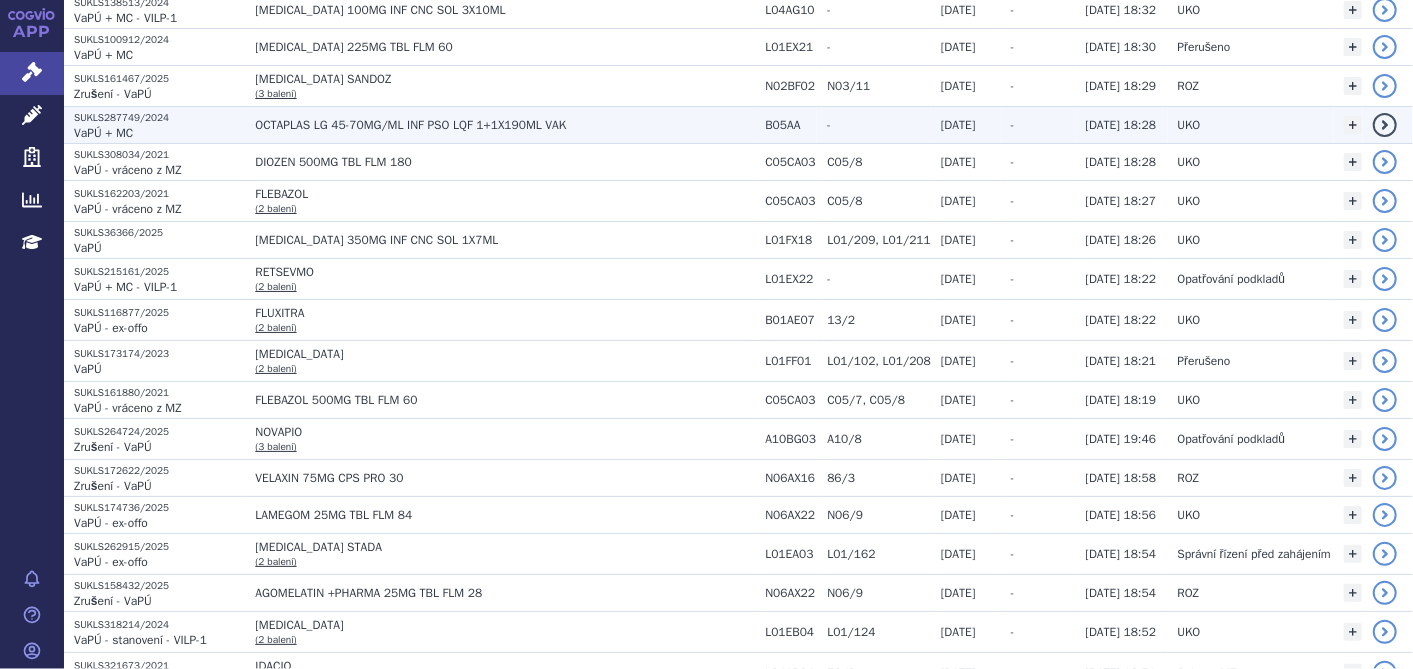 click on "OCTAPLAS LG 45-70MG/ML INF PSO LQF 1+1X190ML VAK" at bounding box center (500, 125) 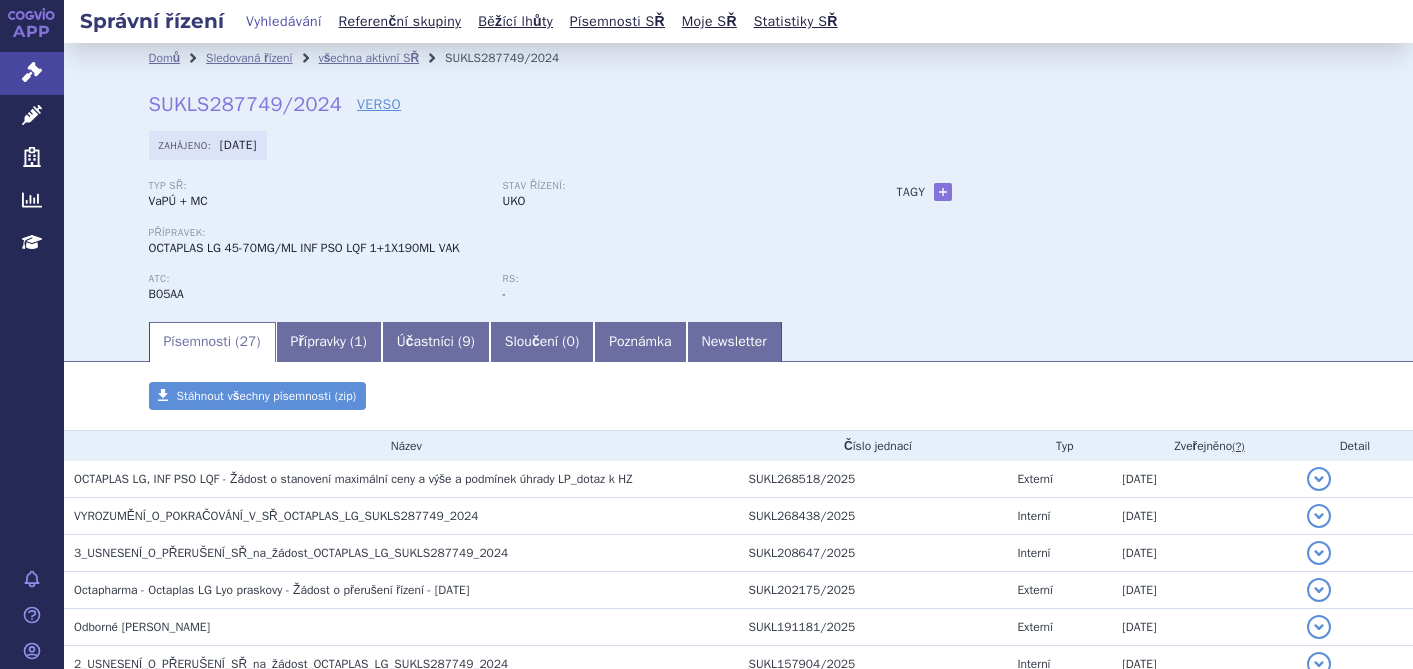 scroll, scrollTop: 0, scrollLeft: 0, axis: both 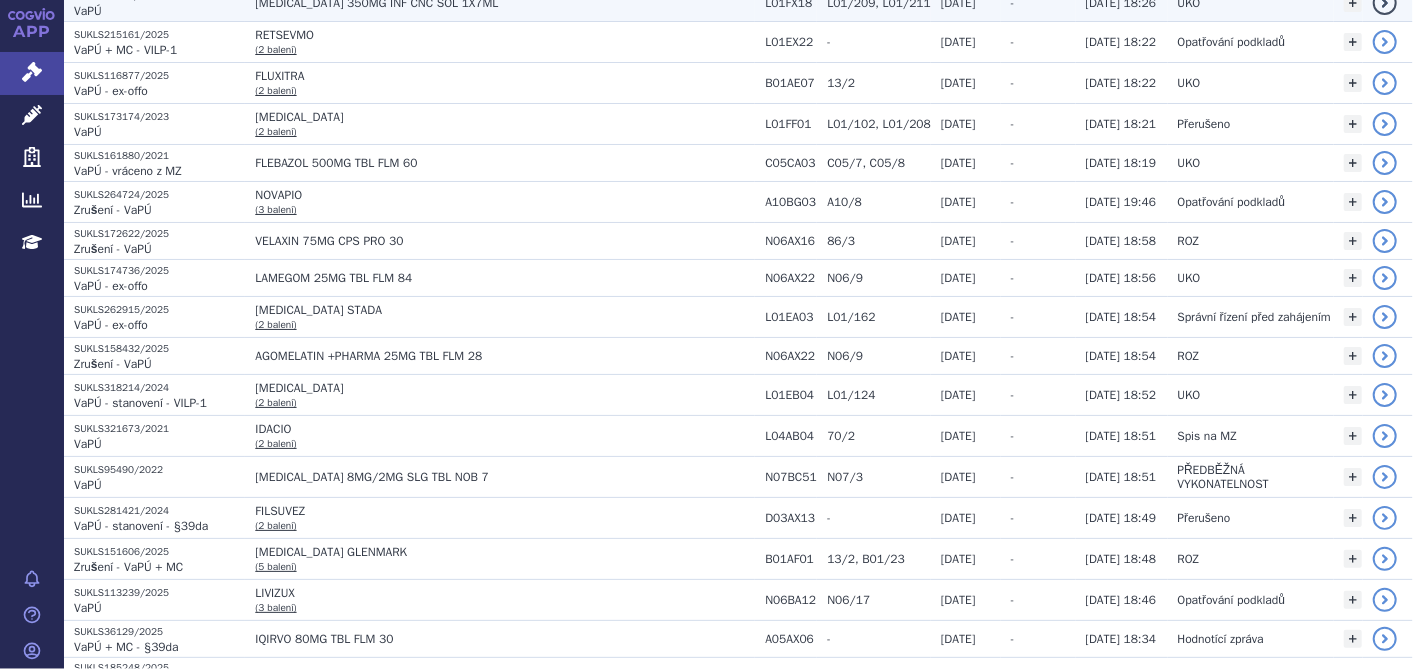 click on "detail" at bounding box center (1388, 3) 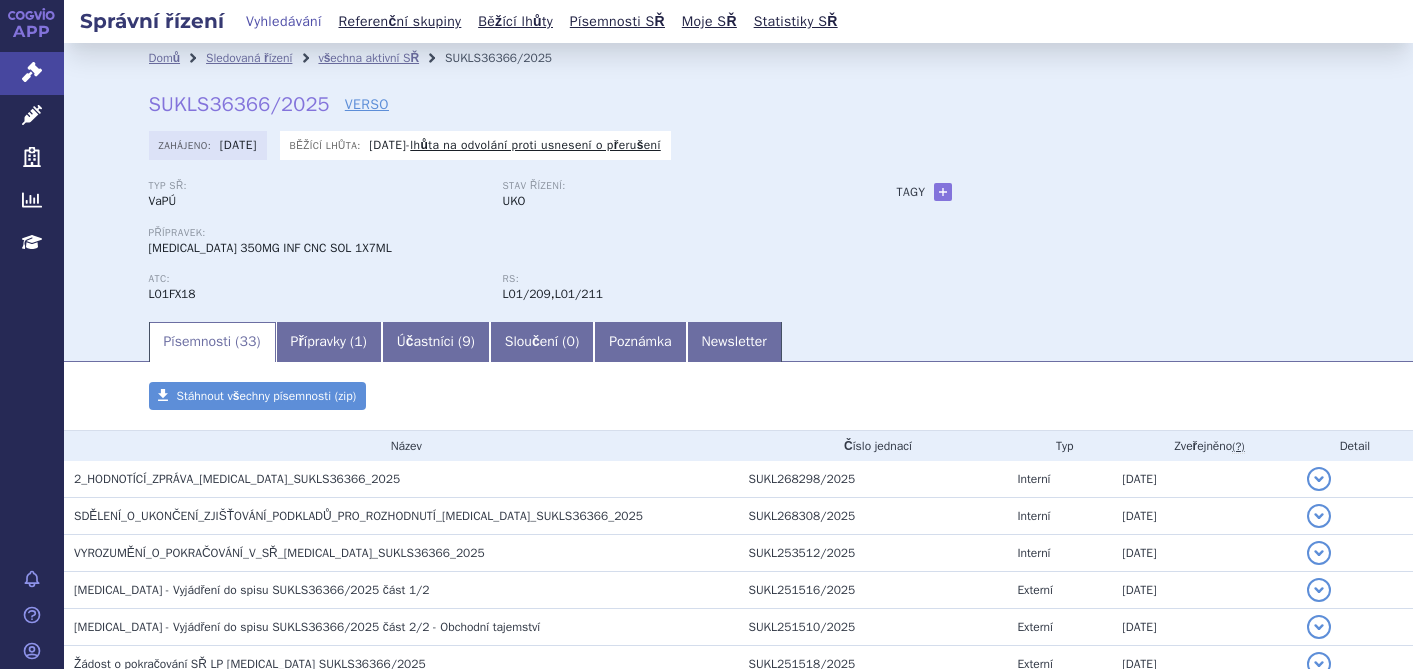 scroll, scrollTop: 0, scrollLeft: 0, axis: both 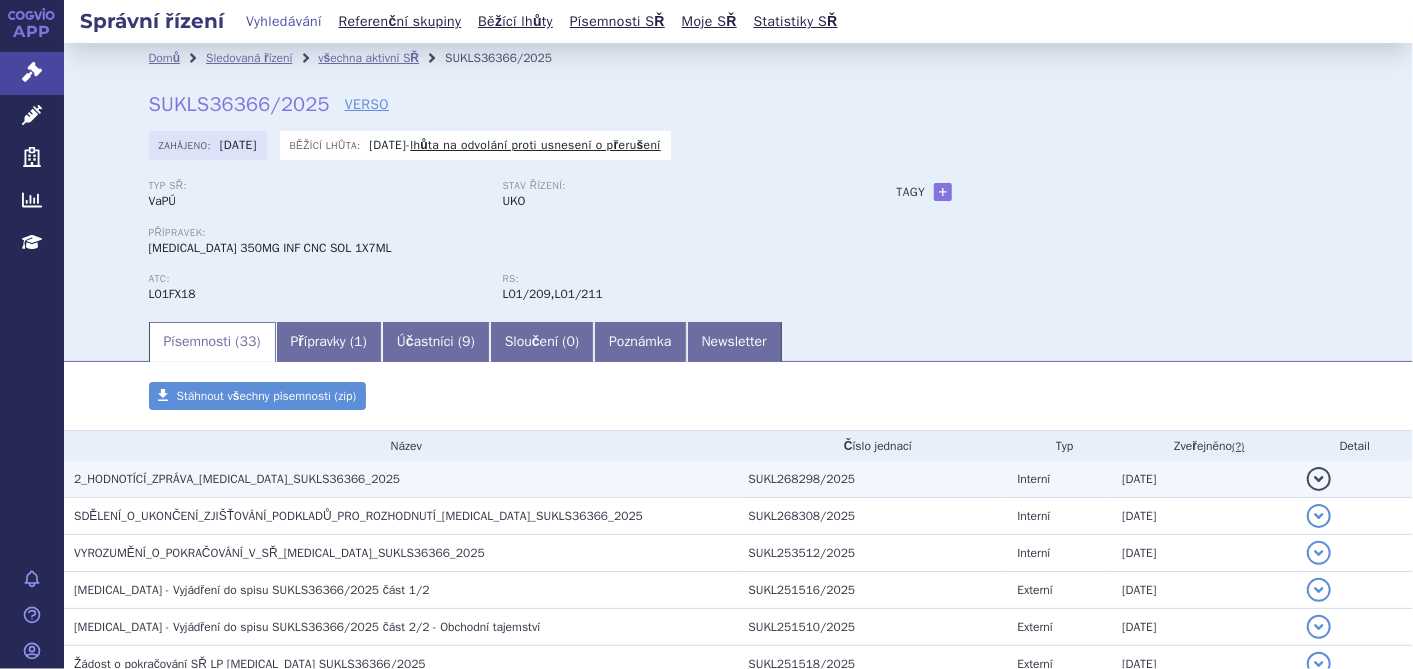 click on "2_HODNOTÍCÍ_ZPRÁVA_RYBREVANT_SUKLS36366_2025" at bounding box center (406, 479) 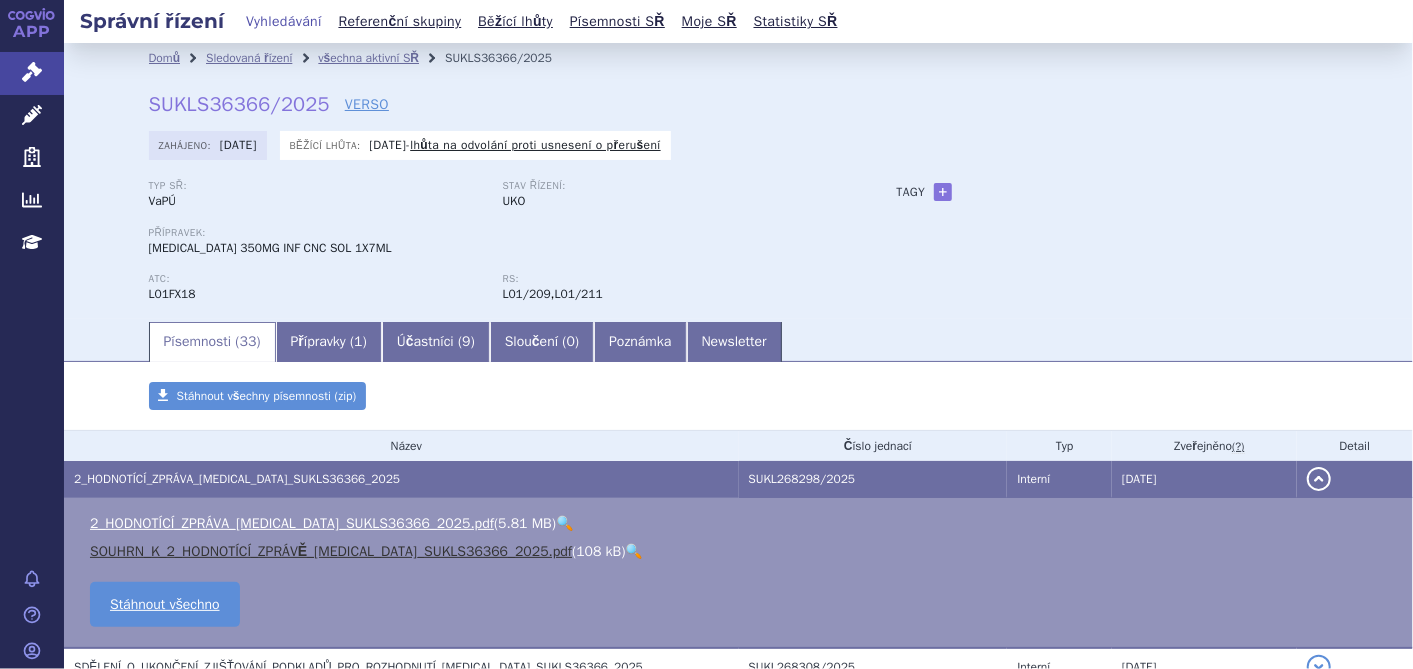 click on "SOUHRN_K_2_HODNOTÍCÍ_ZPRÁVĚ_RYBREVANT_SUKLS36366_2025.pdf" at bounding box center (331, 551) 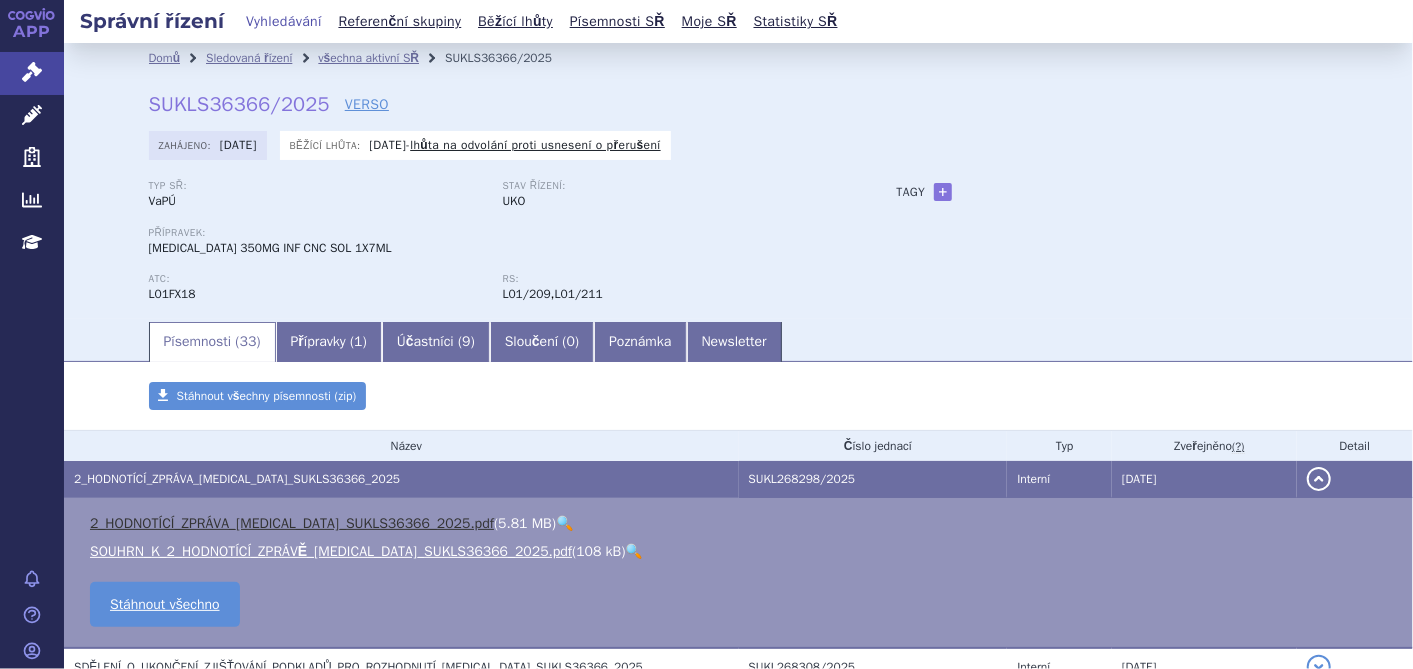 click on "2_HODNOTÍCÍ_ZPRÁVA_RYBREVANT_SUKLS36366_2025.pdf" at bounding box center (292, 523) 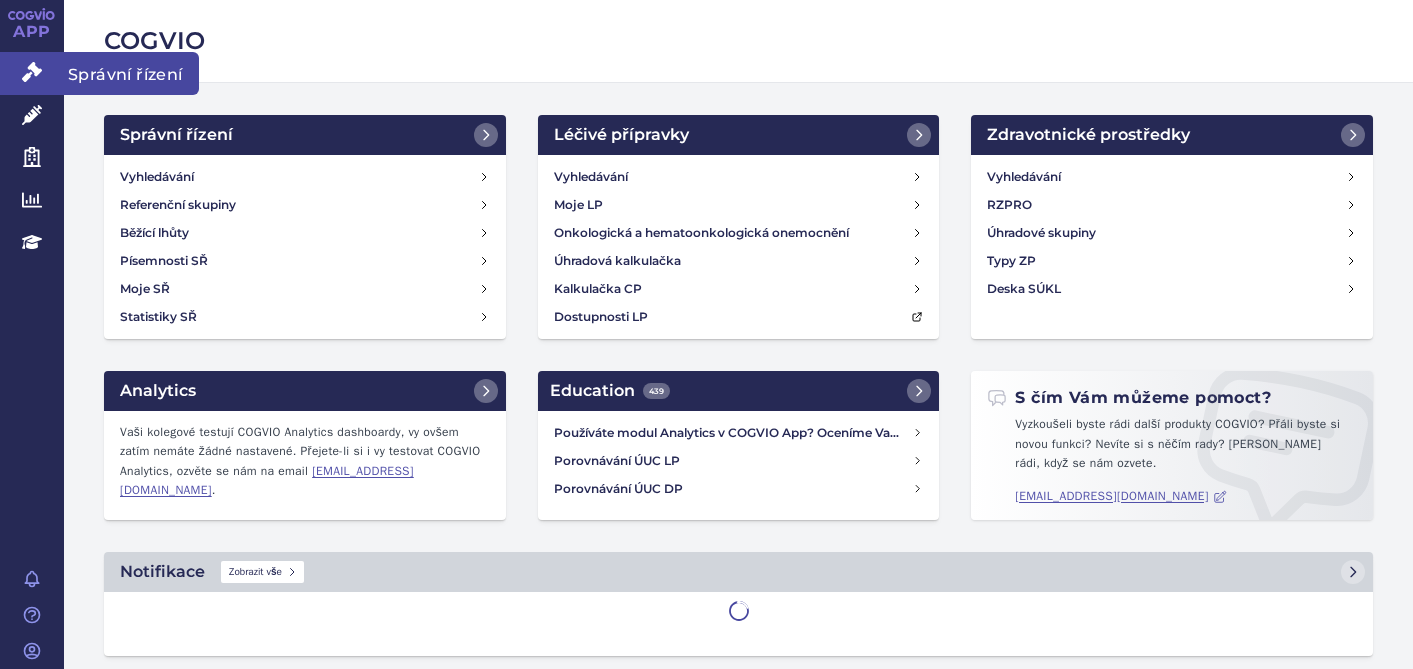 scroll, scrollTop: 0, scrollLeft: 0, axis: both 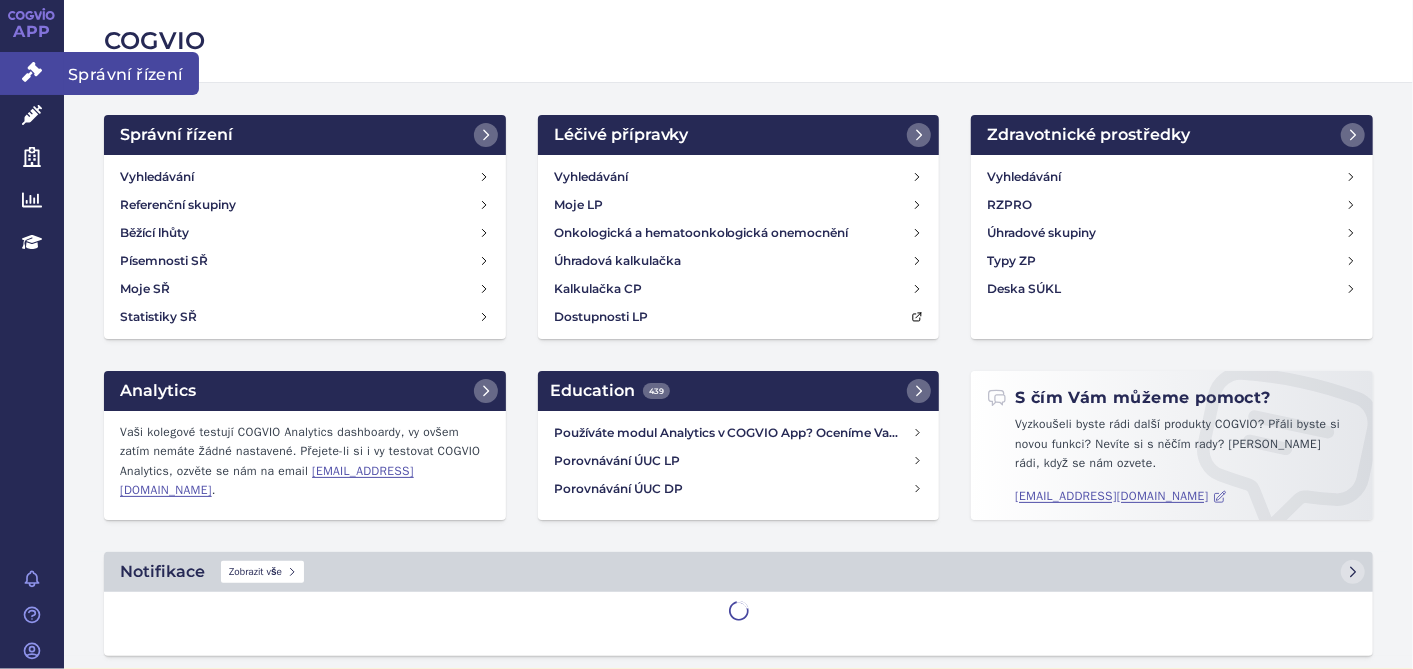 click on "Správní řízení" at bounding box center (32, 73) 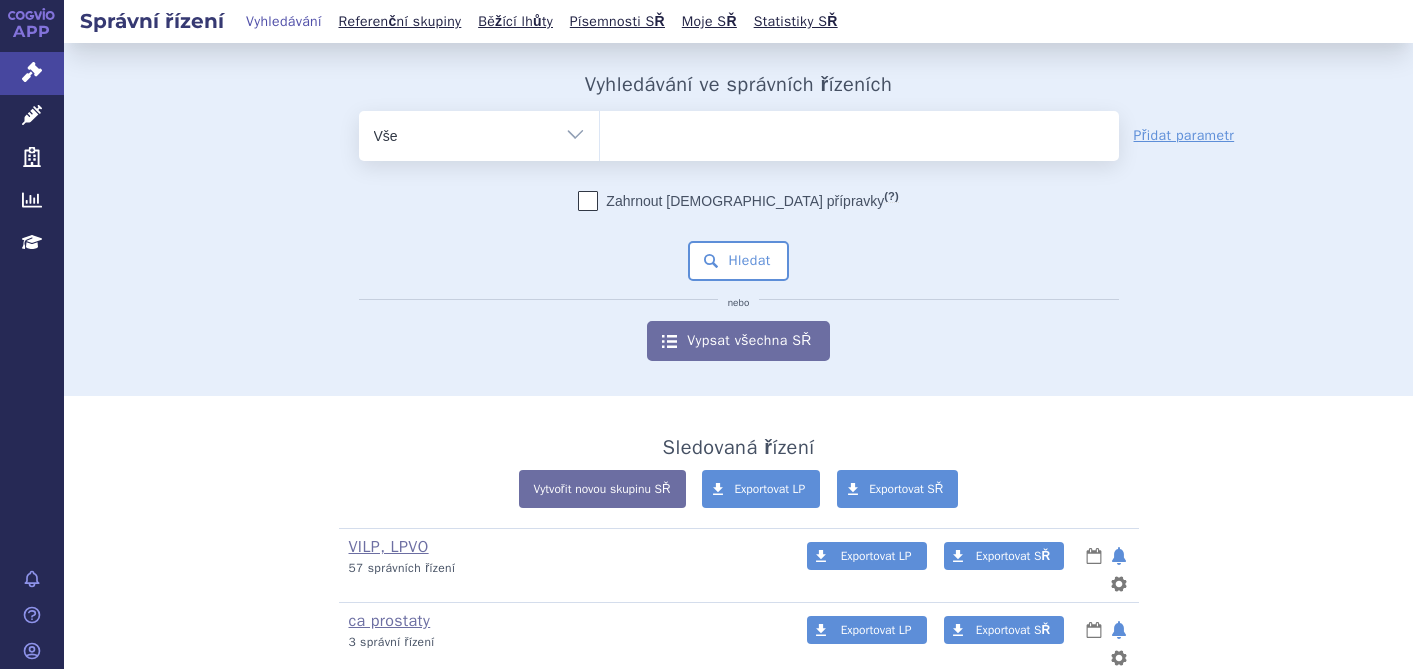 scroll, scrollTop: 0, scrollLeft: 0, axis: both 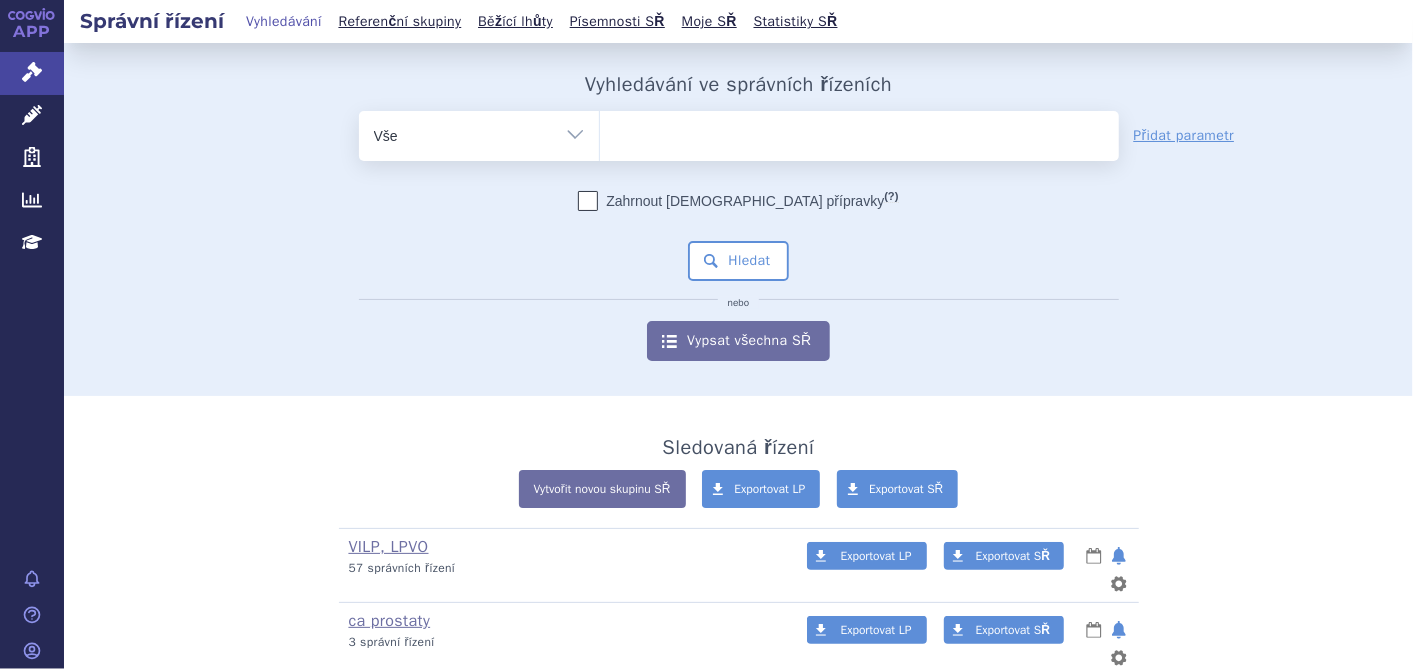 click at bounding box center [859, 132] 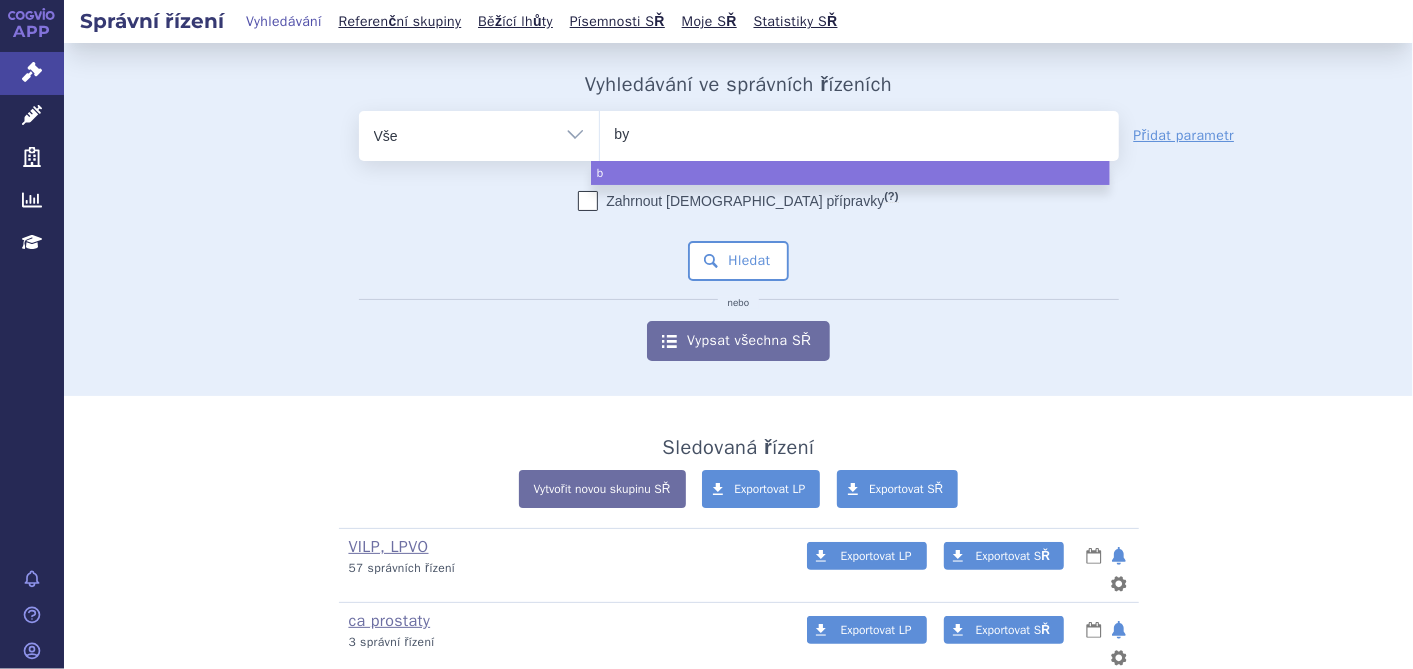 type on "byl" 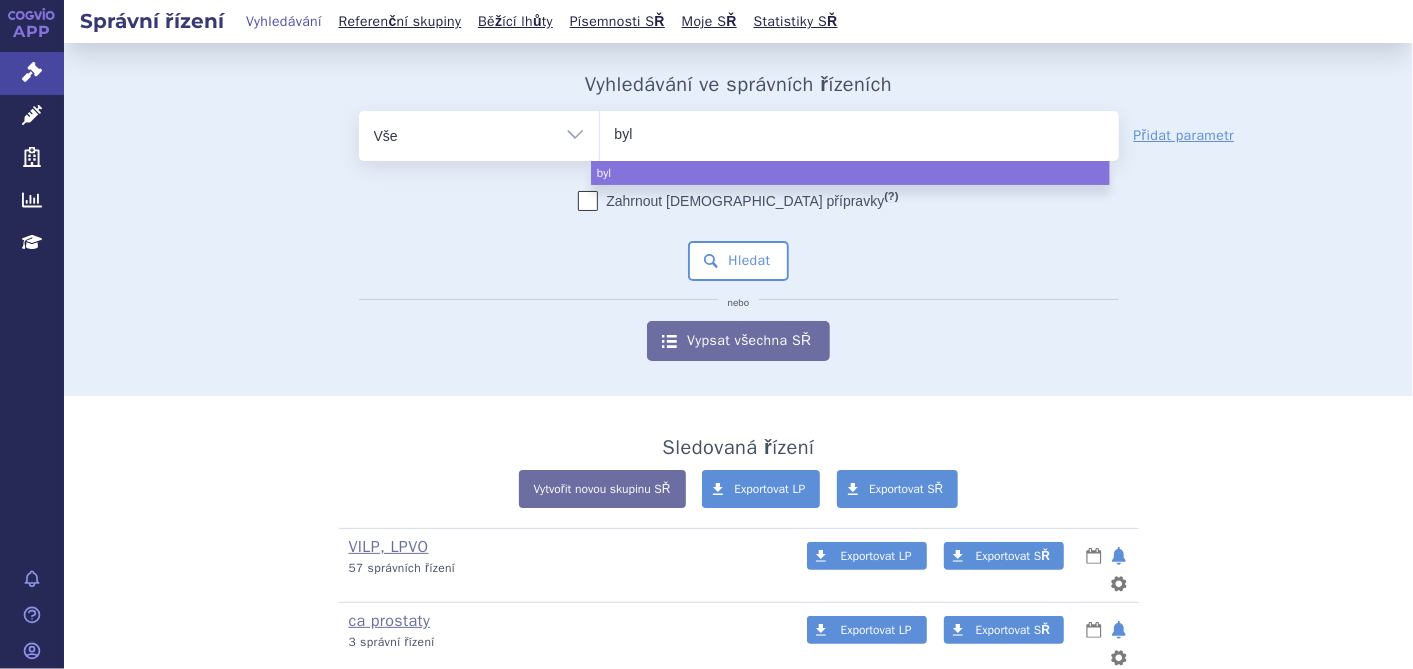 type on "bylv" 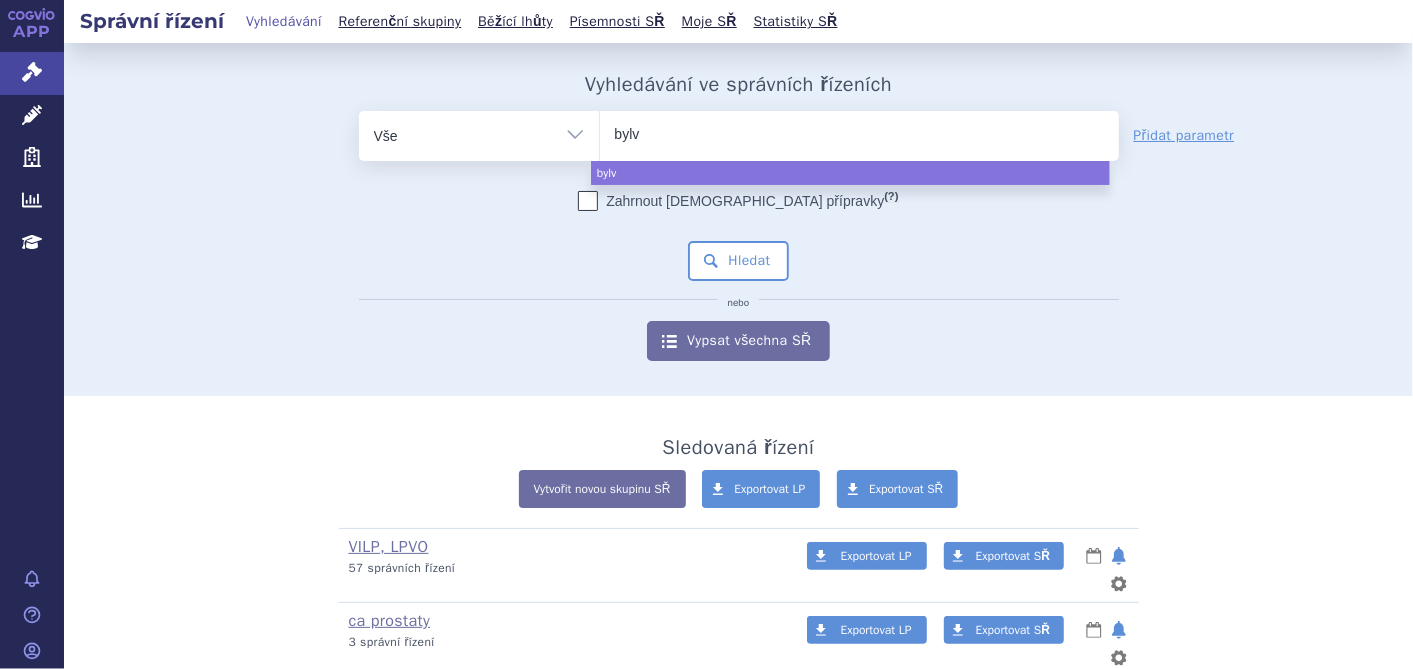 type on "bylva" 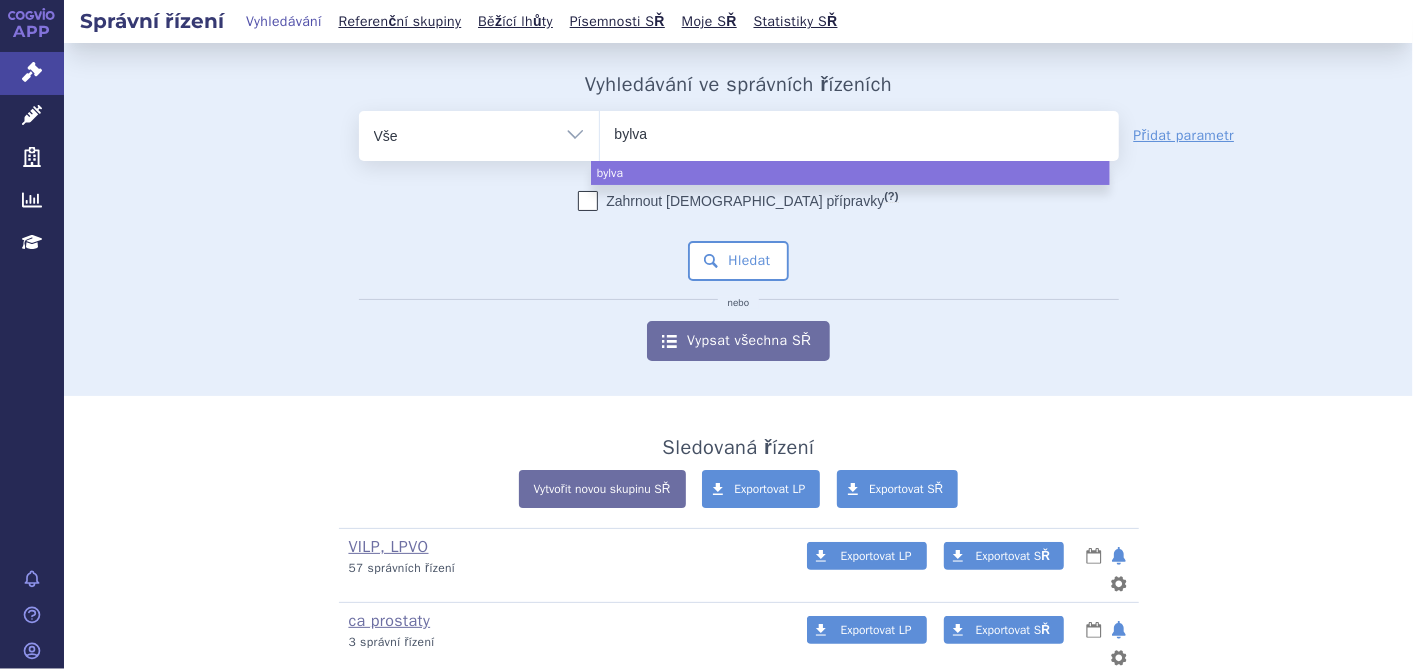 type on "bylvay" 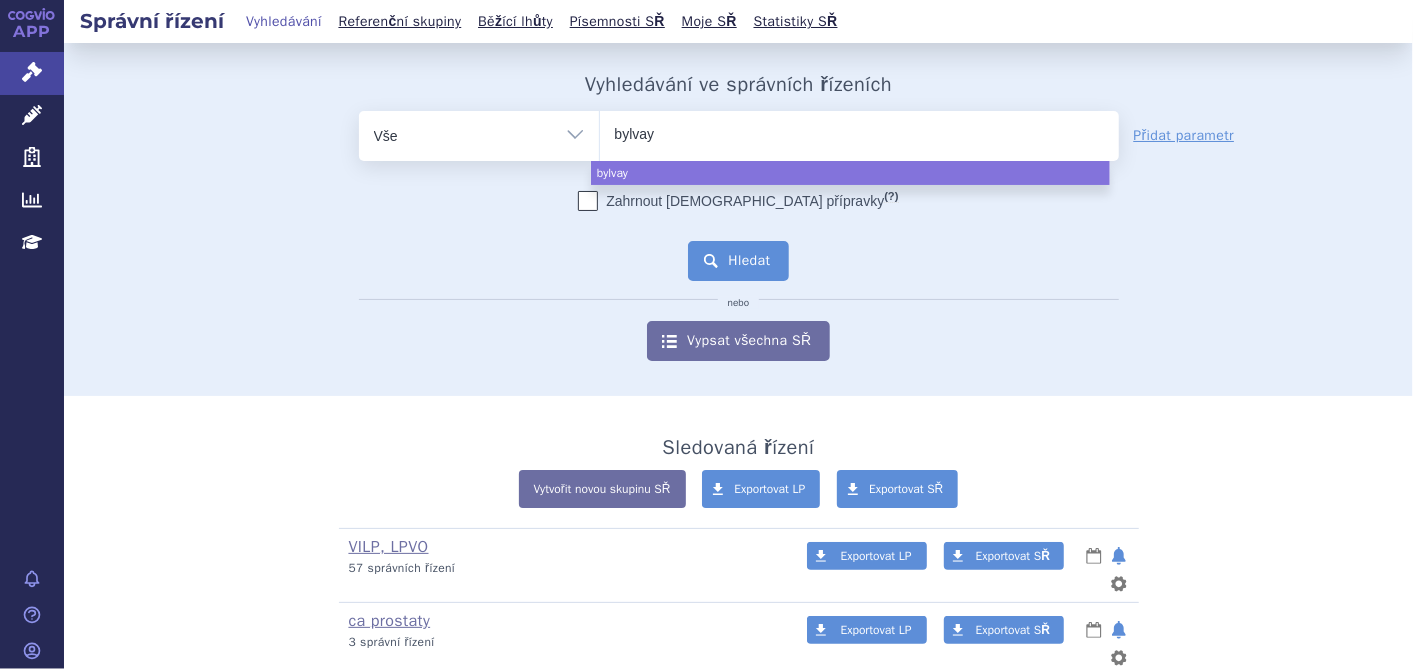 select on "bylvay" 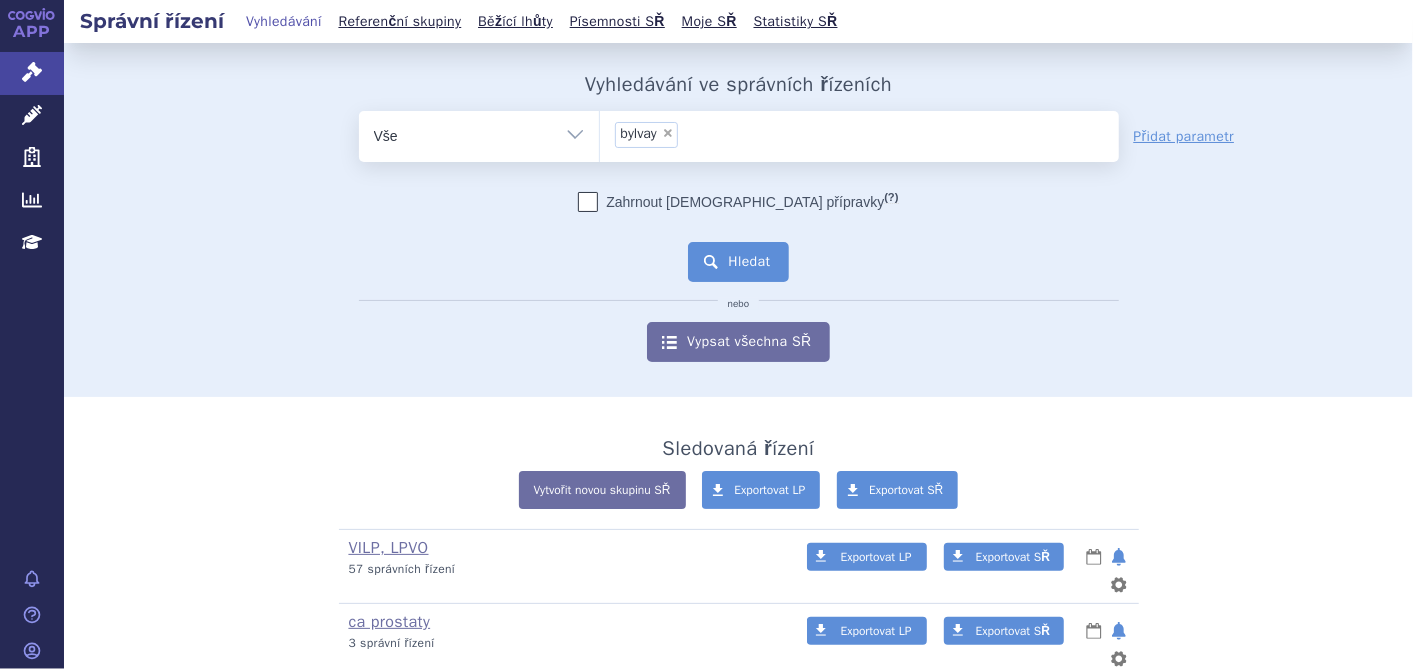 click on "Hledat" at bounding box center [738, 262] 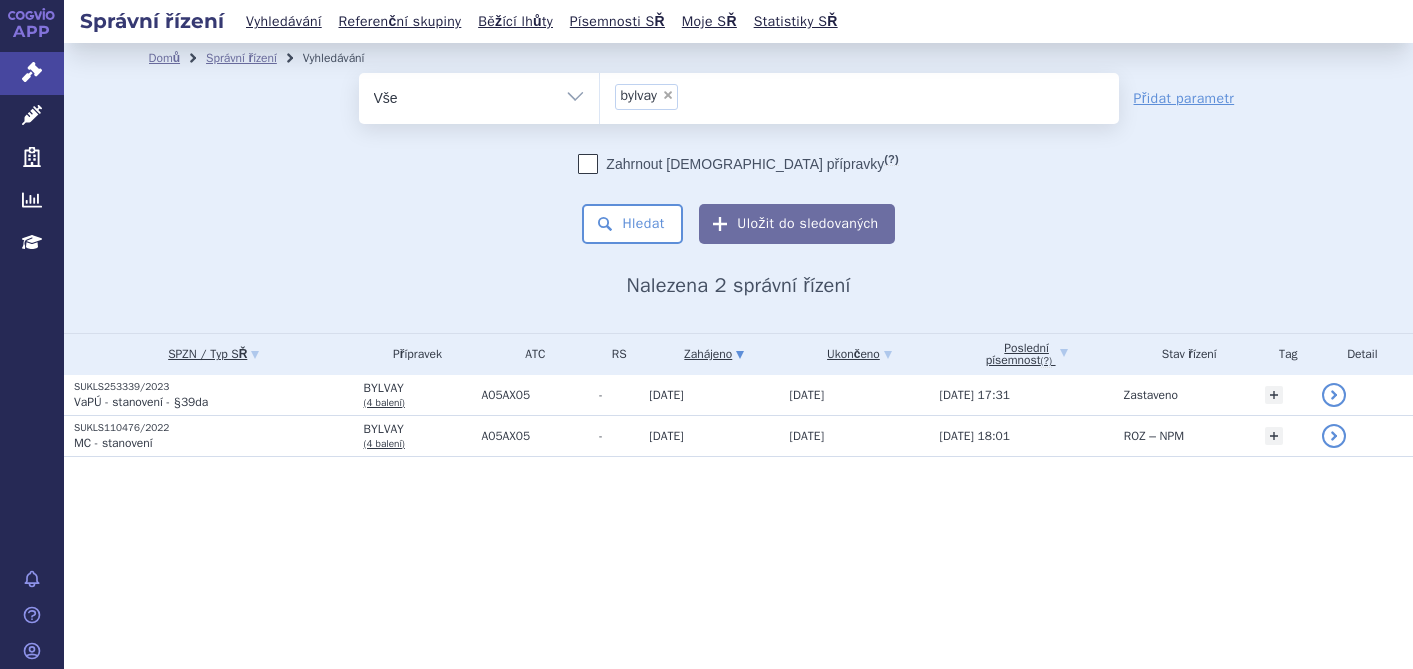 scroll, scrollTop: 0, scrollLeft: 0, axis: both 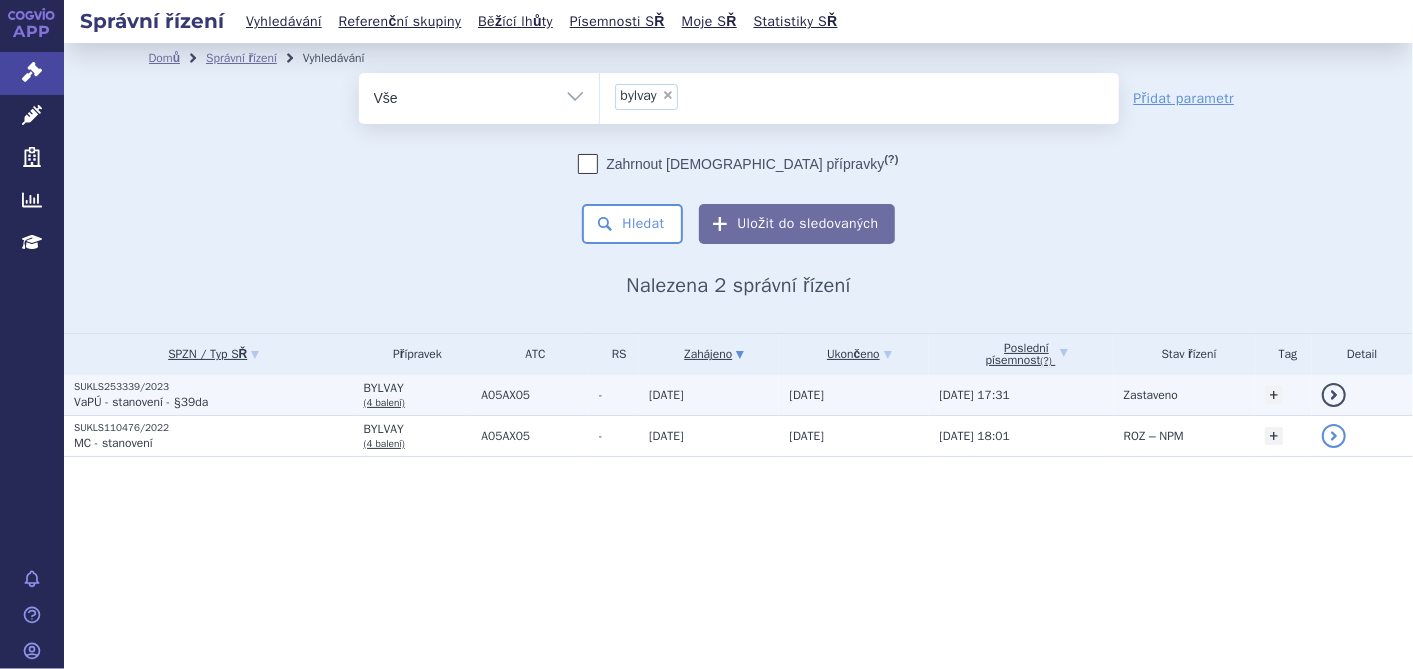 click on "BYLVAY" at bounding box center (418, 388) 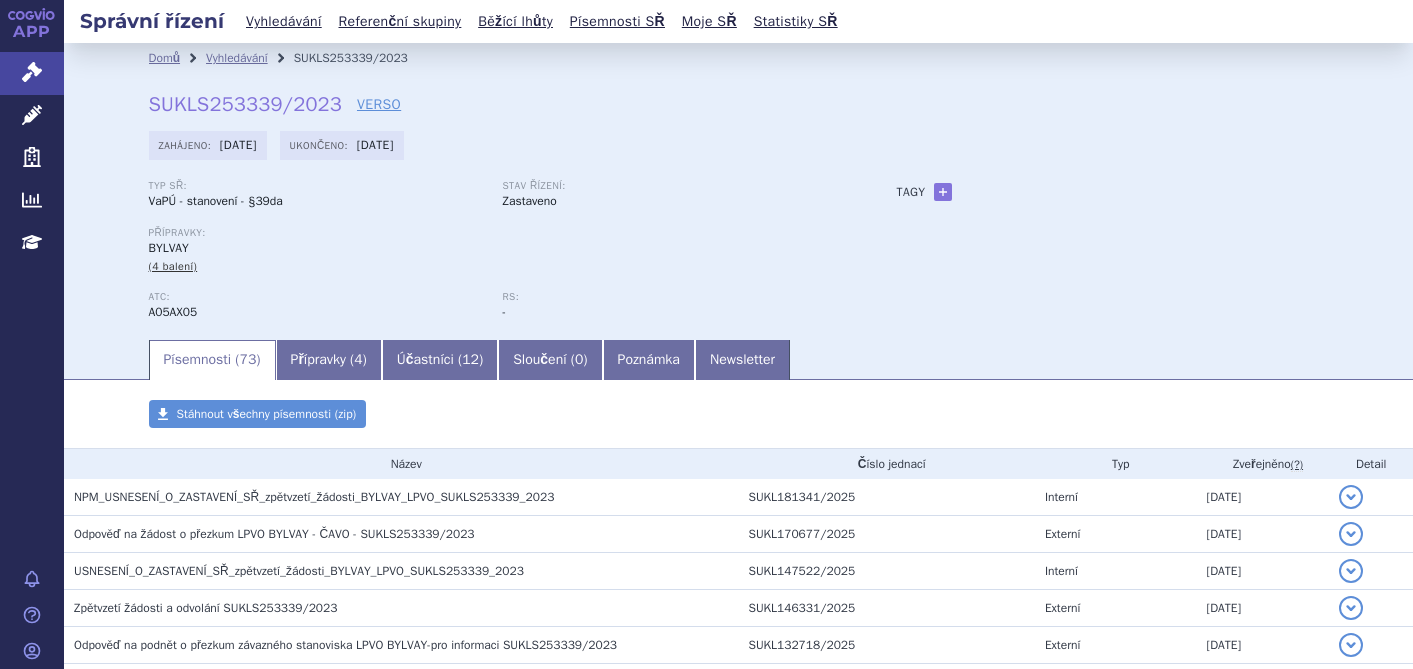 scroll, scrollTop: 0, scrollLeft: 0, axis: both 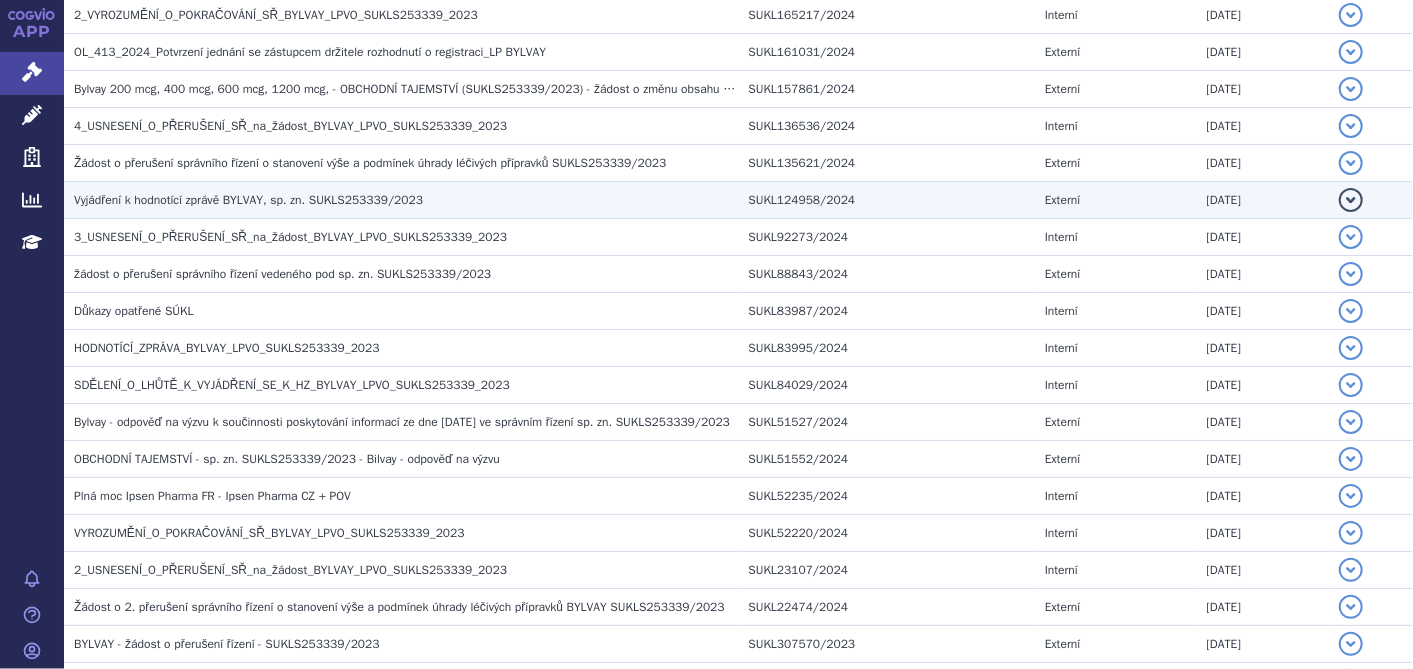 click on "Vyjádření k hodnotící zprávě BYLVAY, sp. zn. SUKLS253339/2023" at bounding box center [248, 200] 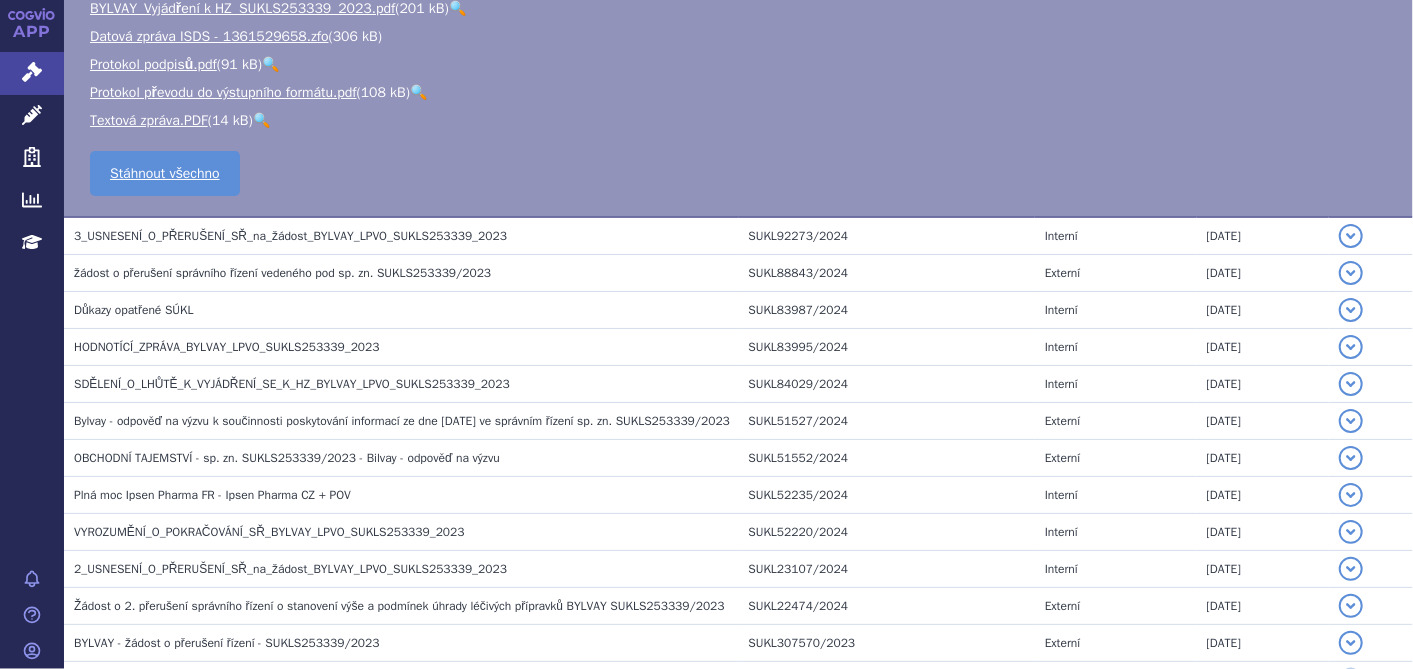 scroll, scrollTop: 1822, scrollLeft: 0, axis: vertical 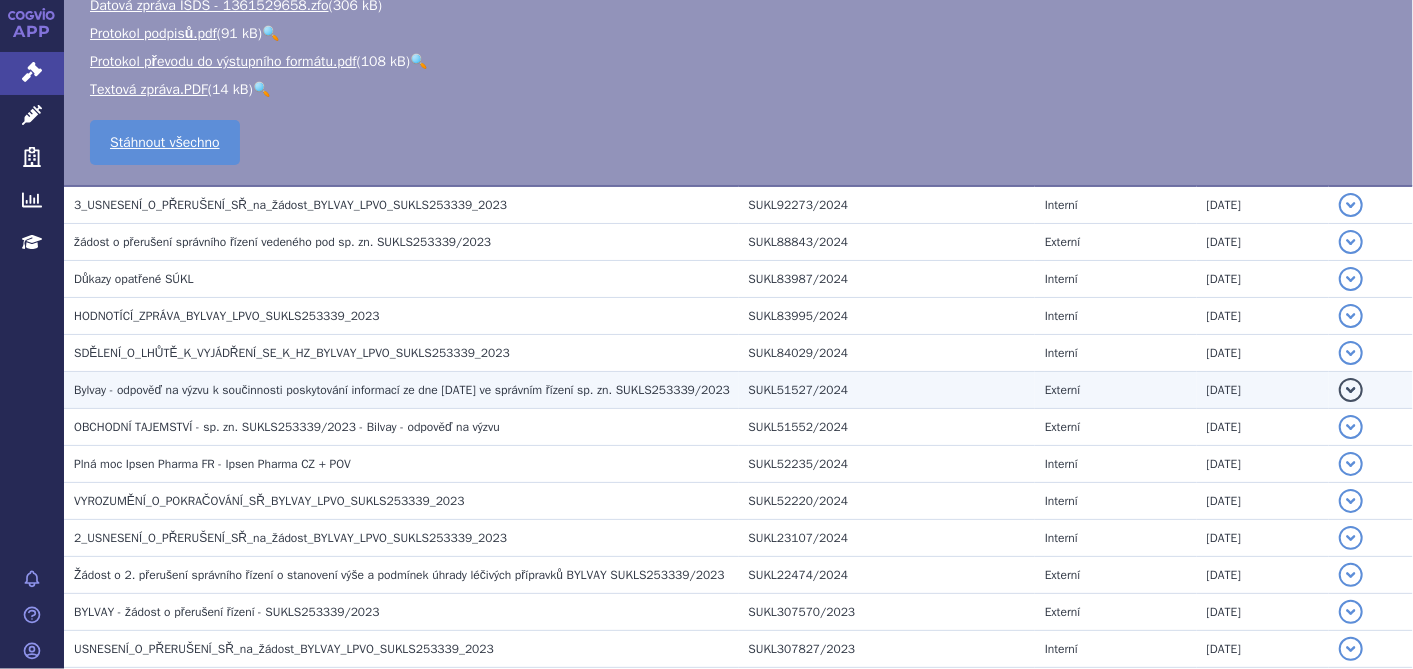 click on "Bylvay - odpověď na výzvu k součinnosti poskytování informací ze dne 21.12.2023 ve správním řízení sp. zn. SUKLS253339/2023" at bounding box center [402, 390] 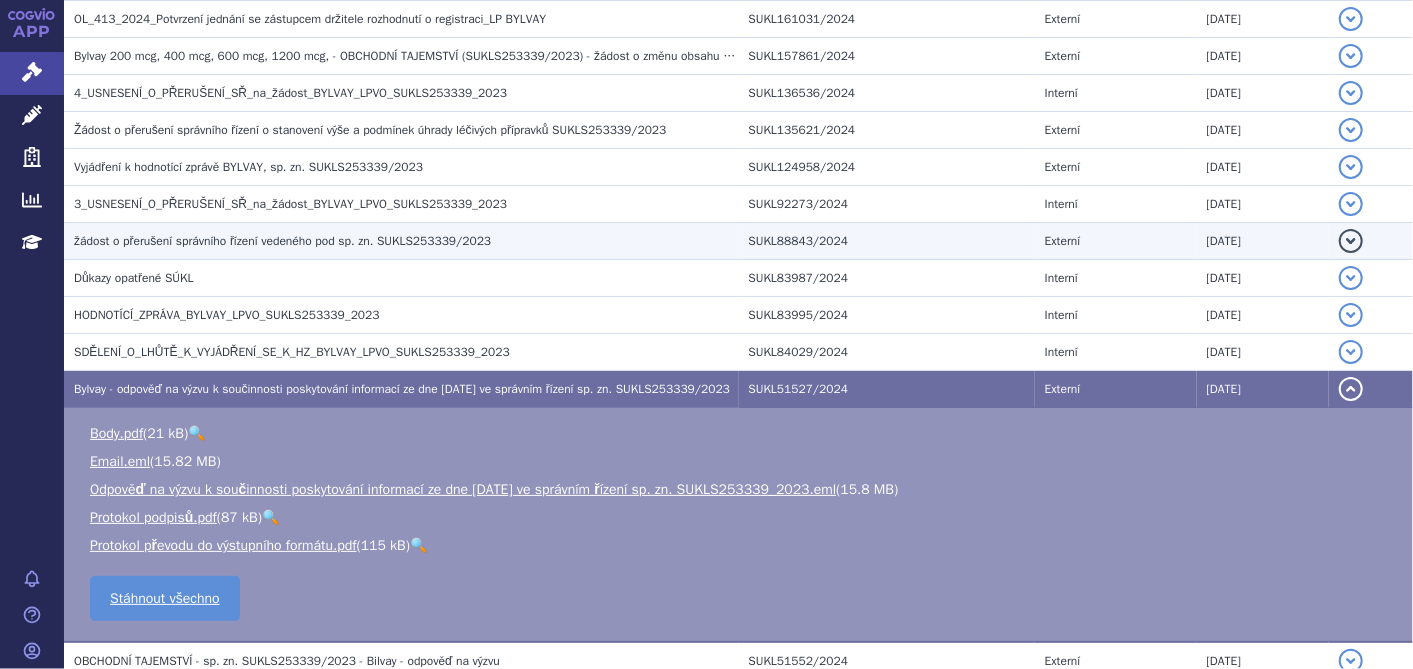 click on "žádost o přerušení správního řízení vedeného pod sp. zn. SUKLS253339/2023" at bounding box center (282, 241) 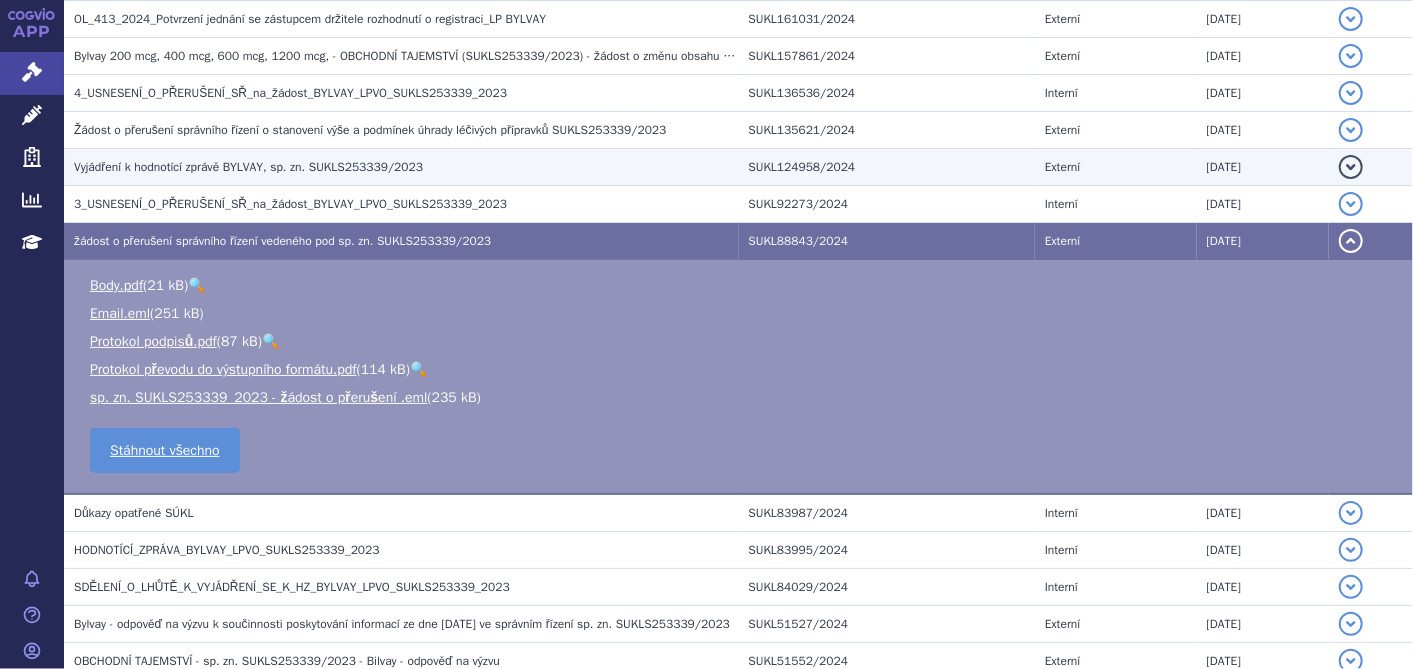 click on "Vyjádření k hodnotící zprávě BYLVAY, sp. zn. SUKLS253339/2023" at bounding box center (248, 167) 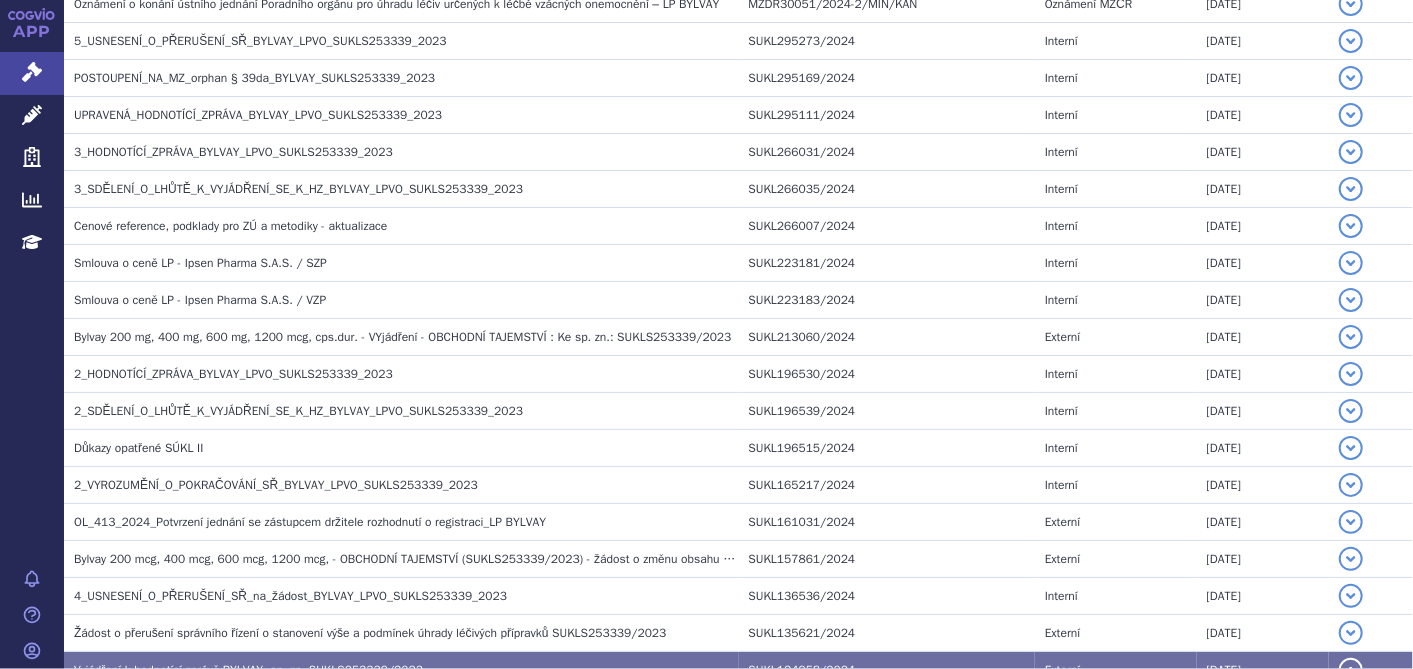 scroll, scrollTop: 1051, scrollLeft: 0, axis: vertical 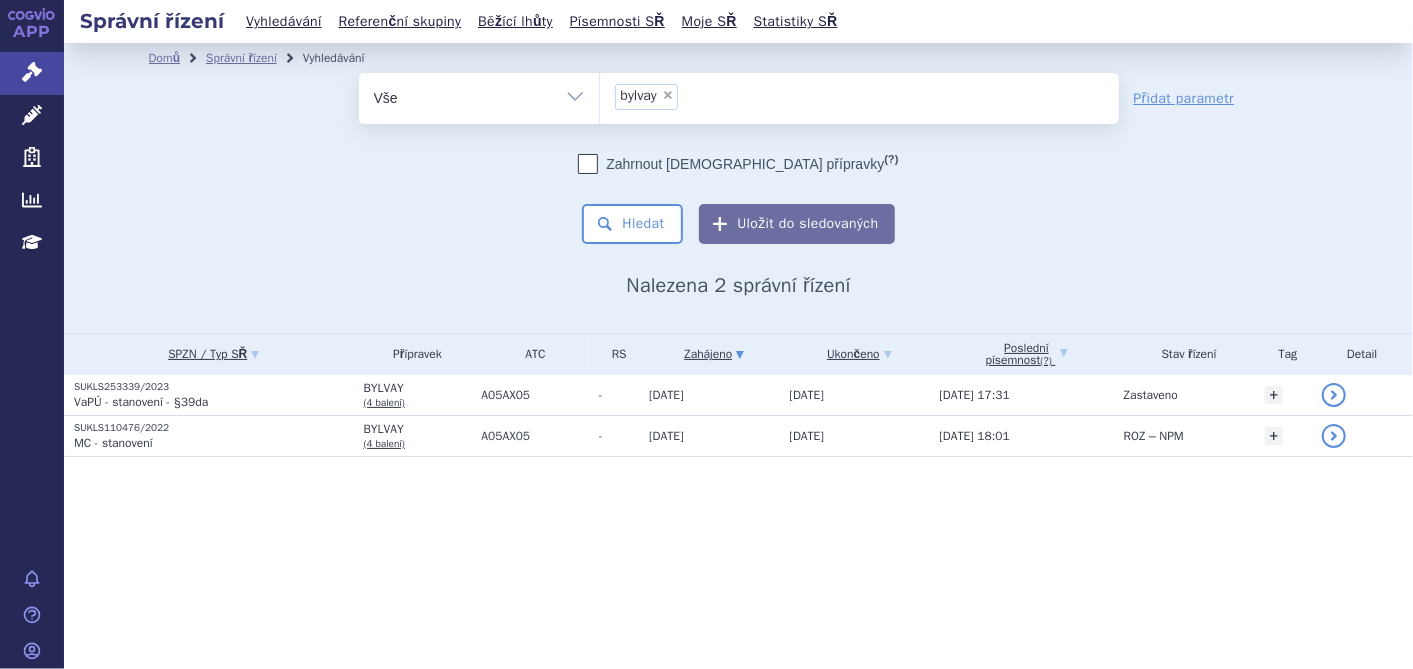 click on "×" at bounding box center [668, 95] 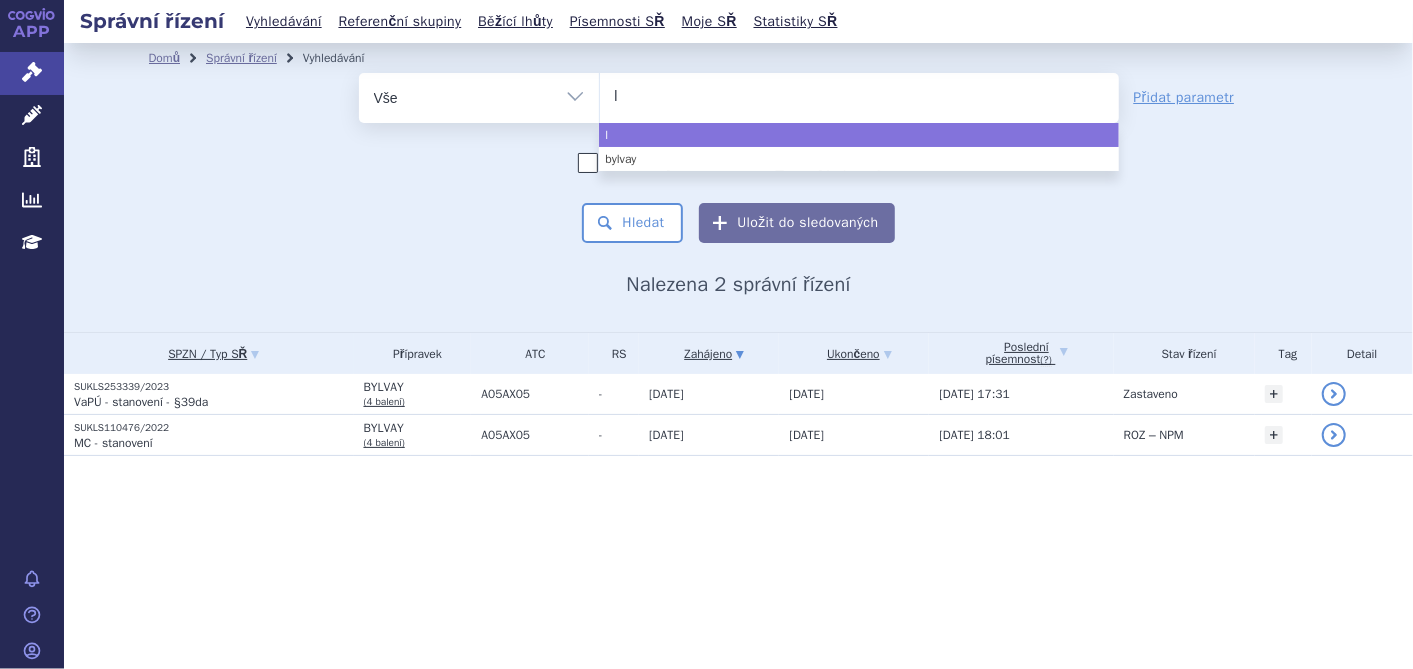 type on "li" 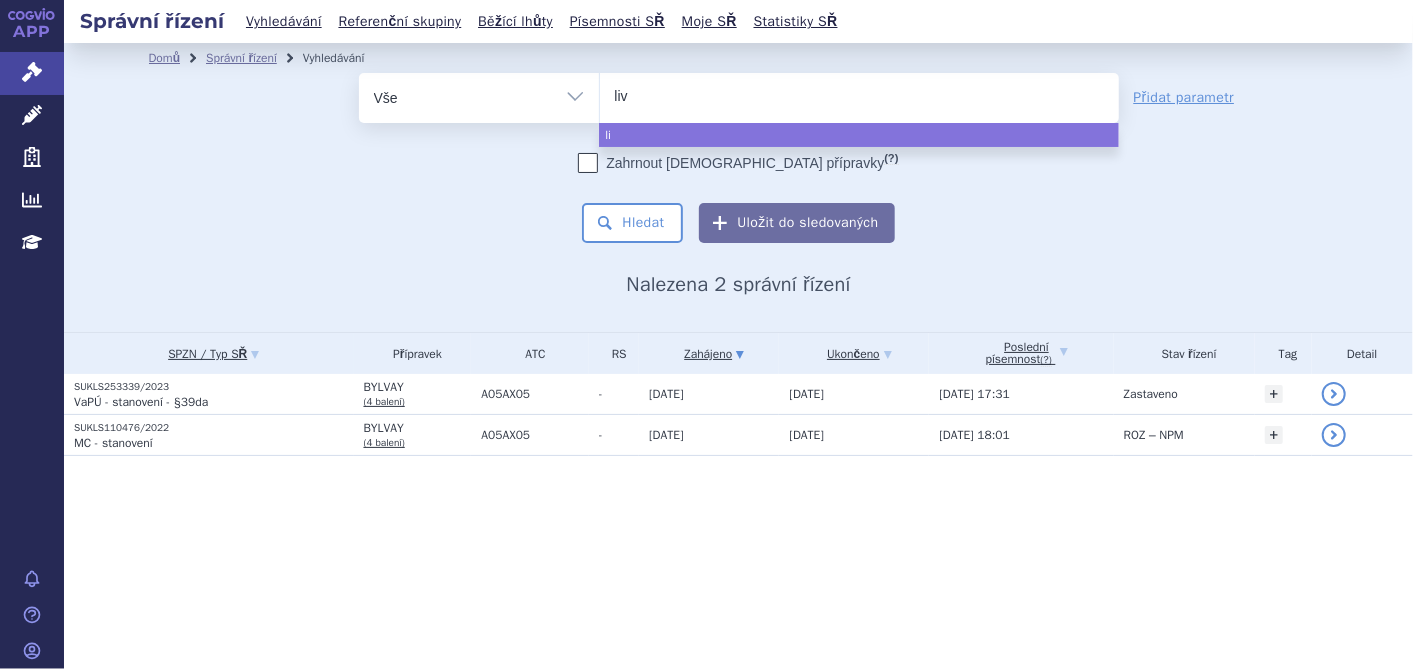 type on "livm" 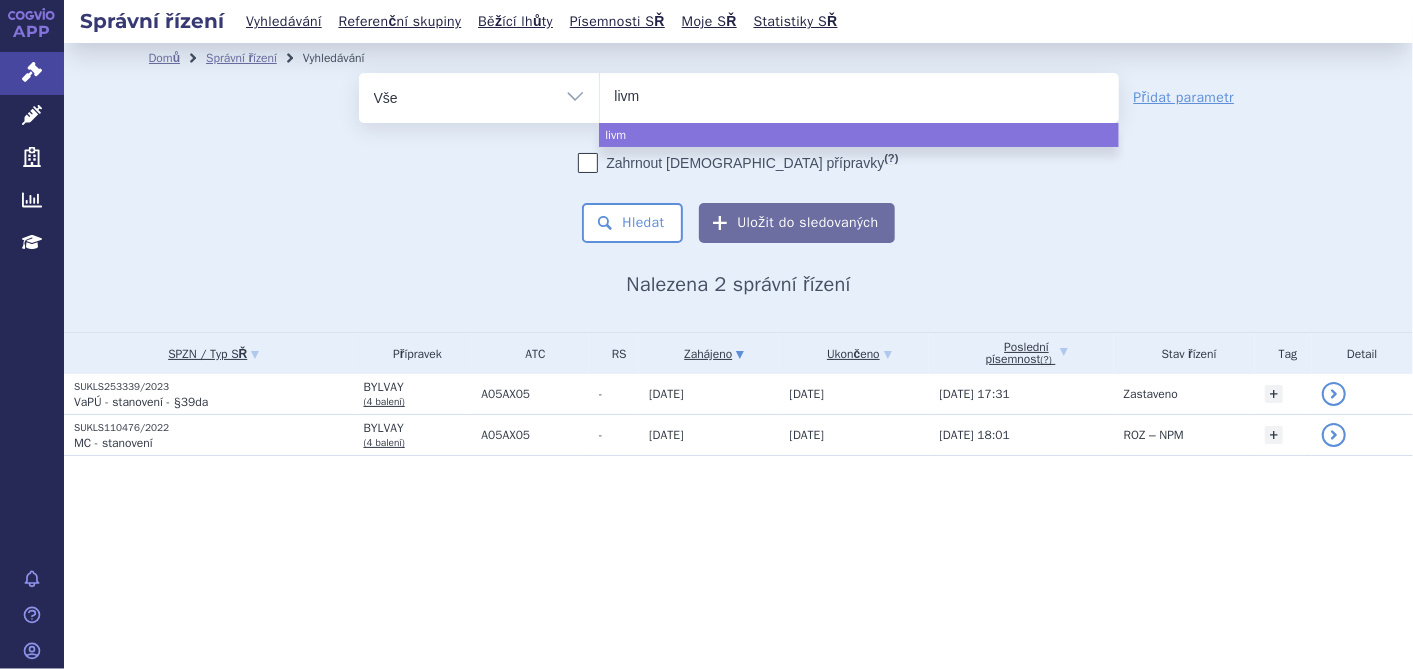 type on "livma" 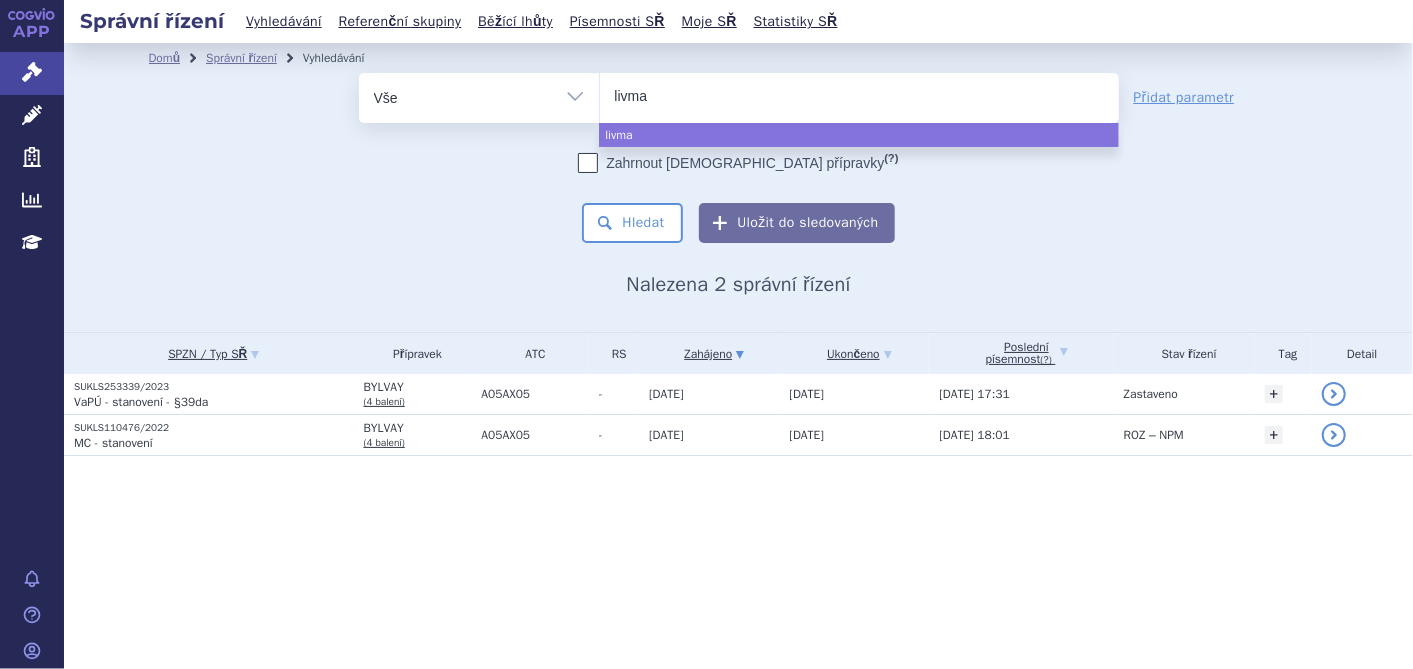 type on "livmar" 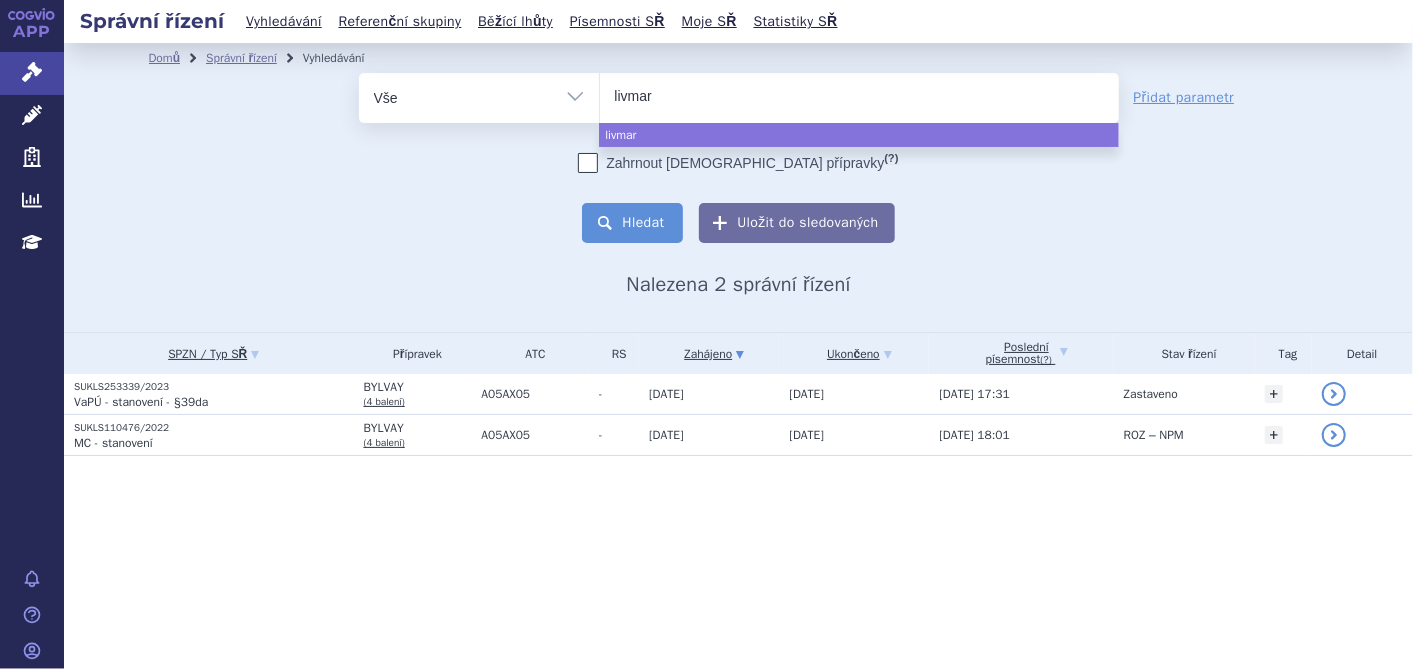 select on "livmar" 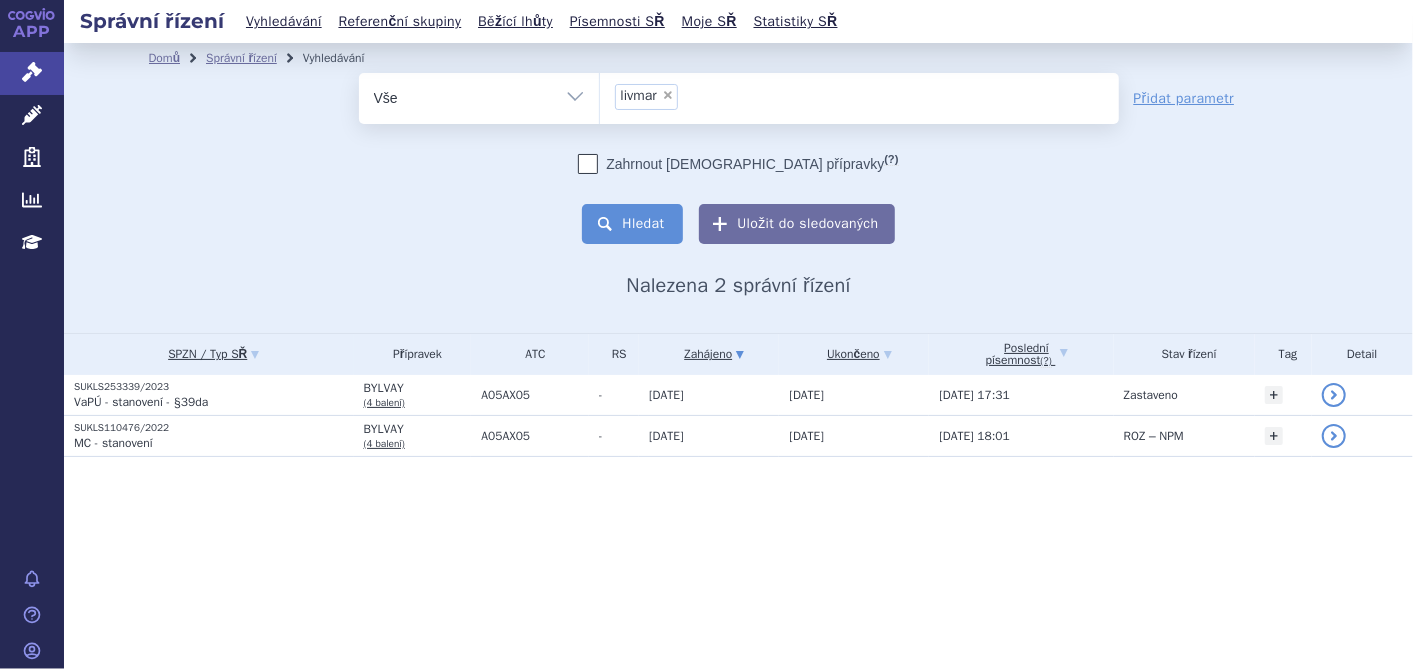 click on "Hledat" at bounding box center (632, 224) 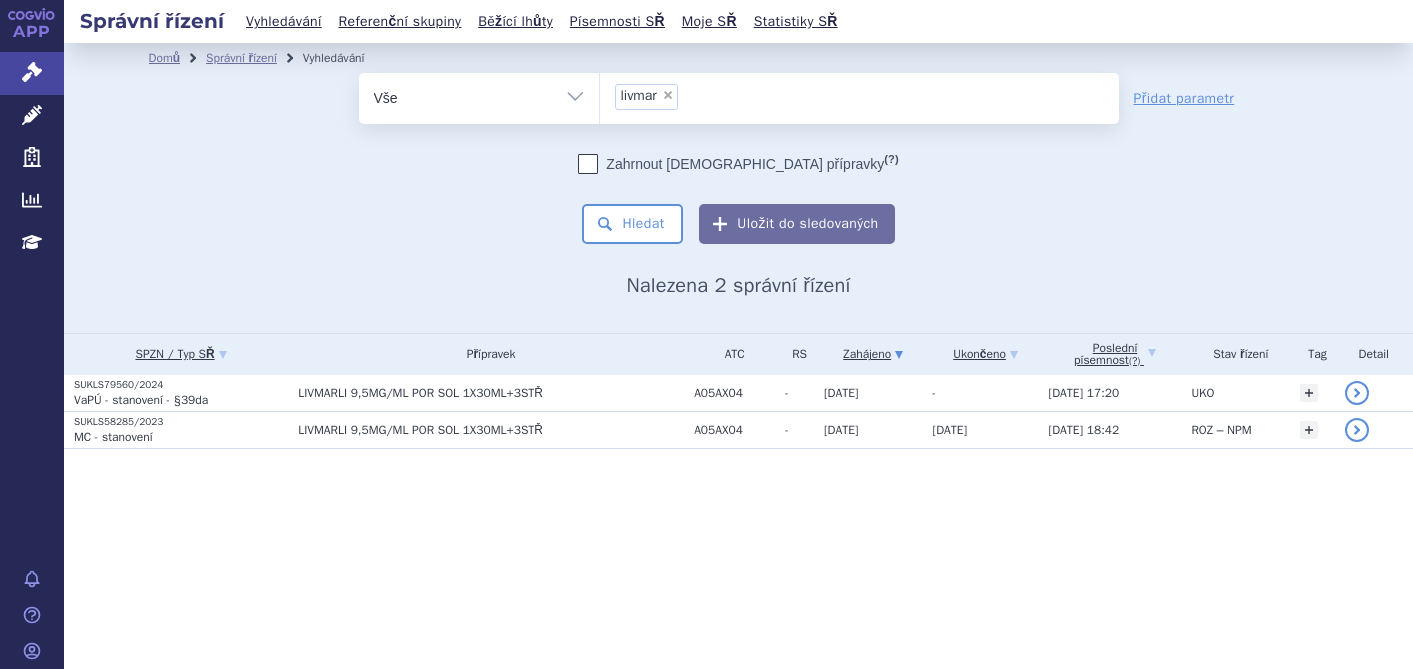 scroll, scrollTop: 0, scrollLeft: 0, axis: both 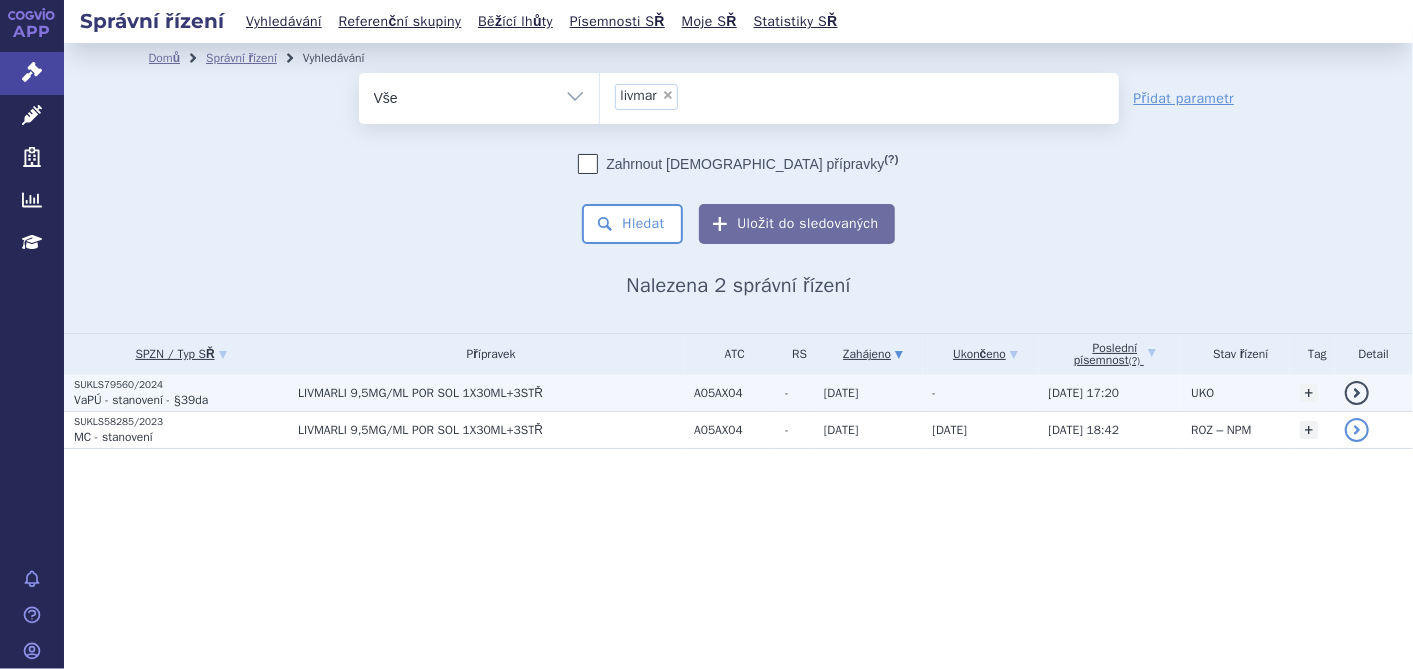 click on "LIVMARLI 9,5MG/ML POR SOL 1X30ML+3STŘ" at bounding box center (491, 393) 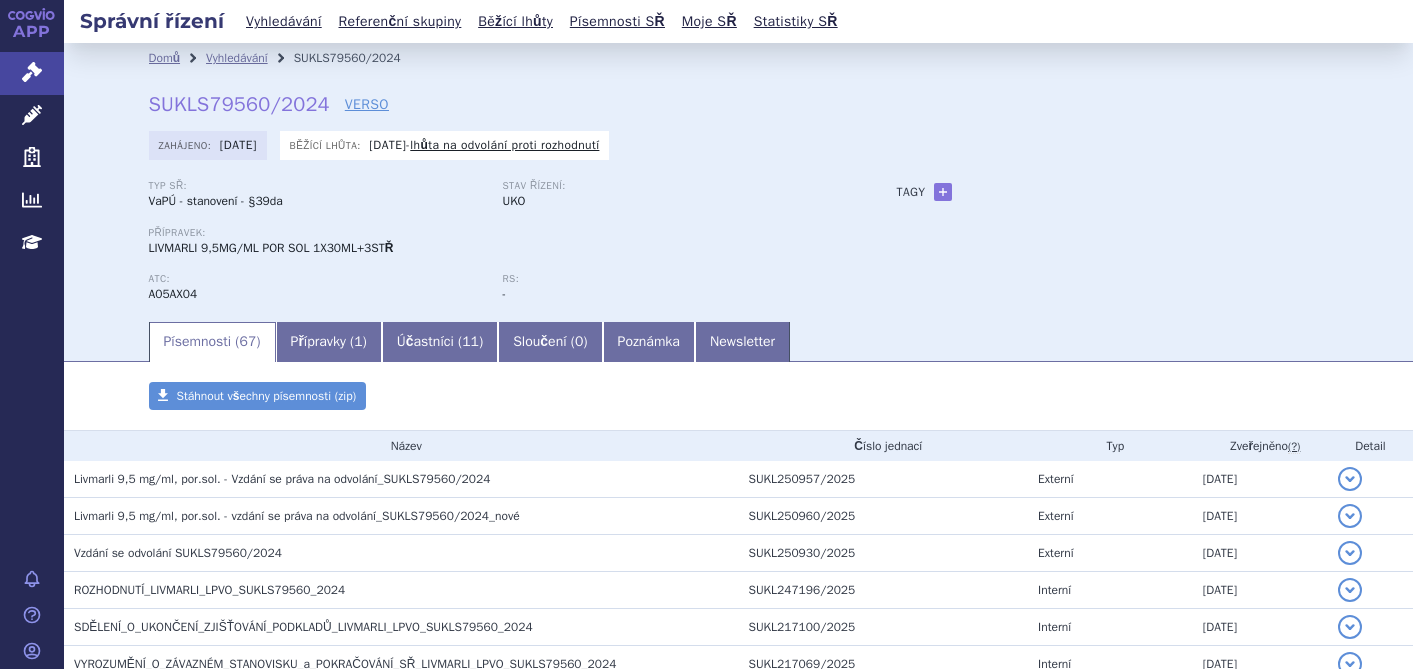 scroll, scrollTop: 0, scrollLeft: 0, axis: both 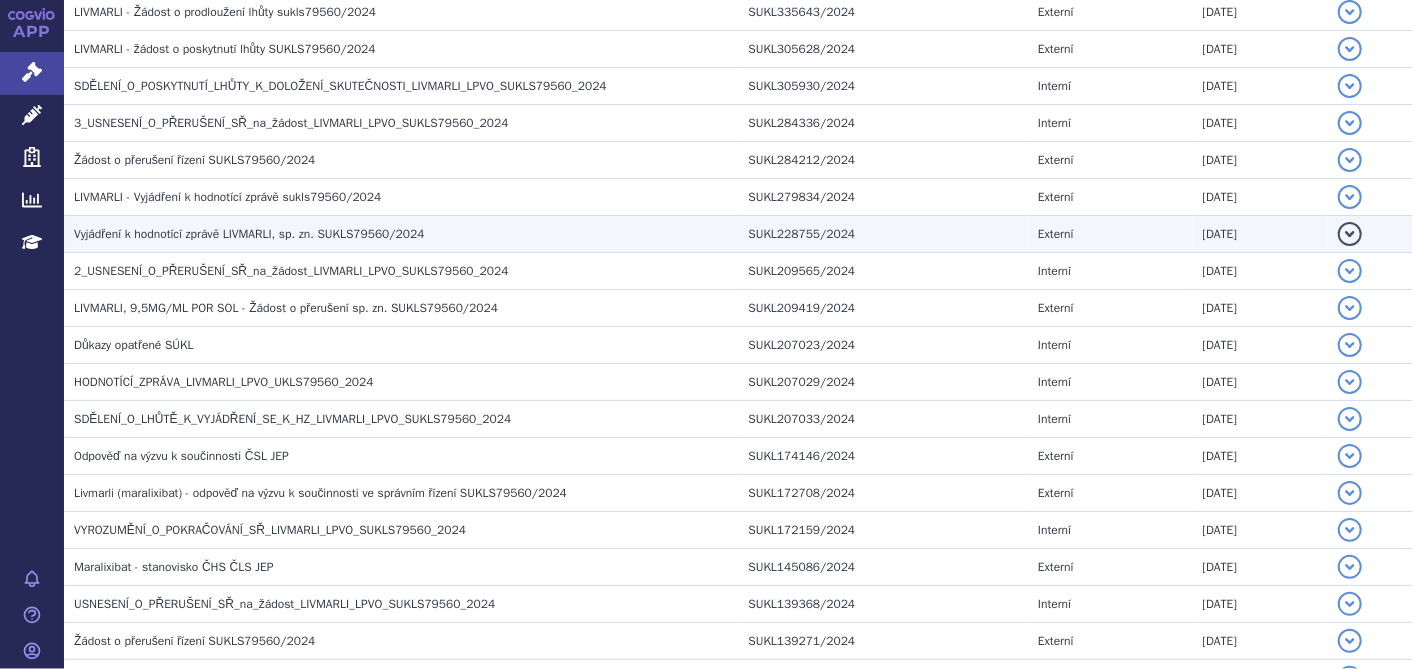 click on "Vyjádření k hodnotící zprávě LIVMARLI, sp. zn. SUKLS79560/2024" at bounding box center [249, 234] 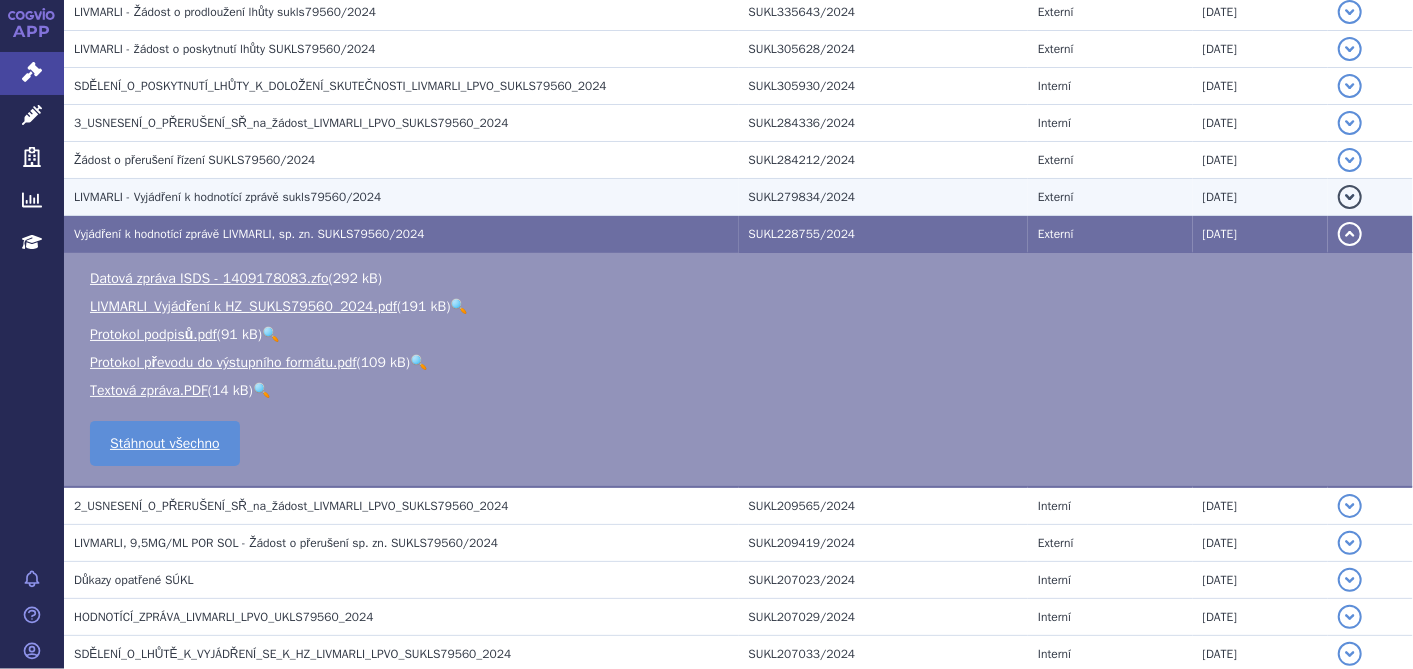click on "LIVMARLI - Vyjádření k hodnotící zprávě sukls79560/2024" at bounding box center [227, 197] 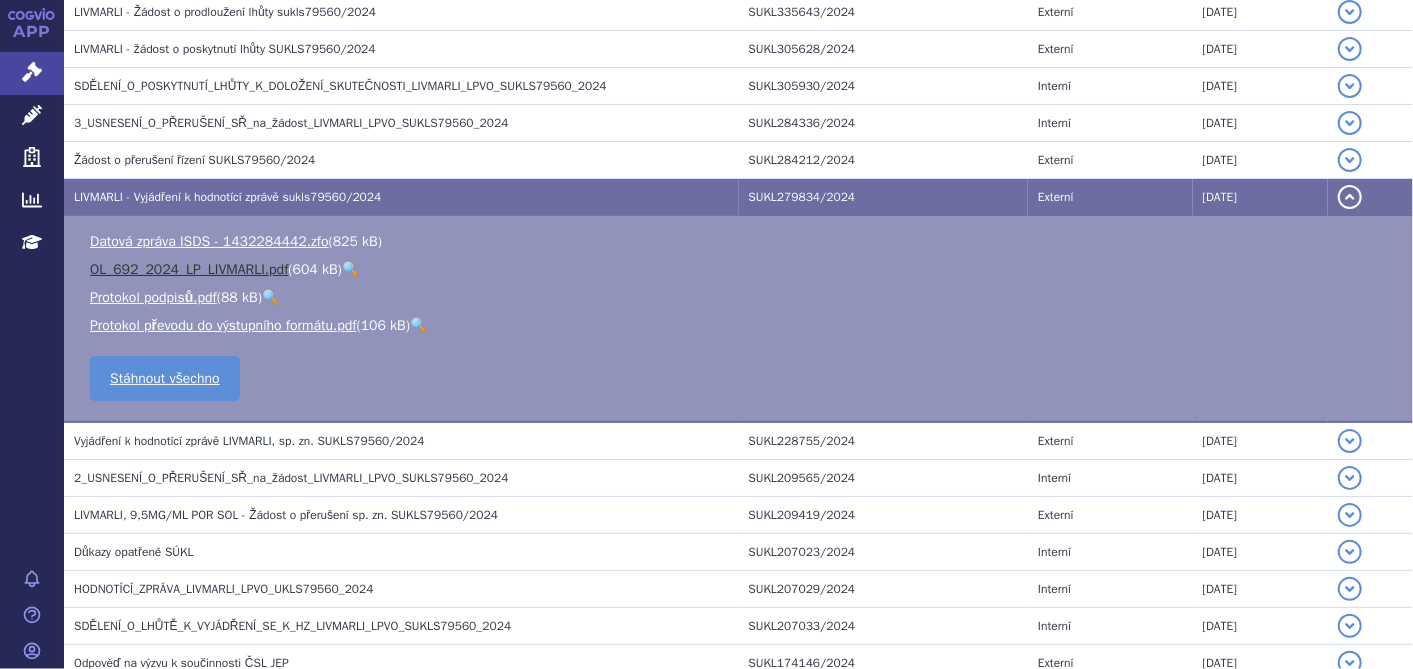 click on "OL_692_2024_LP_LIVMARLI.pdf" at bounding box center (189, 269) 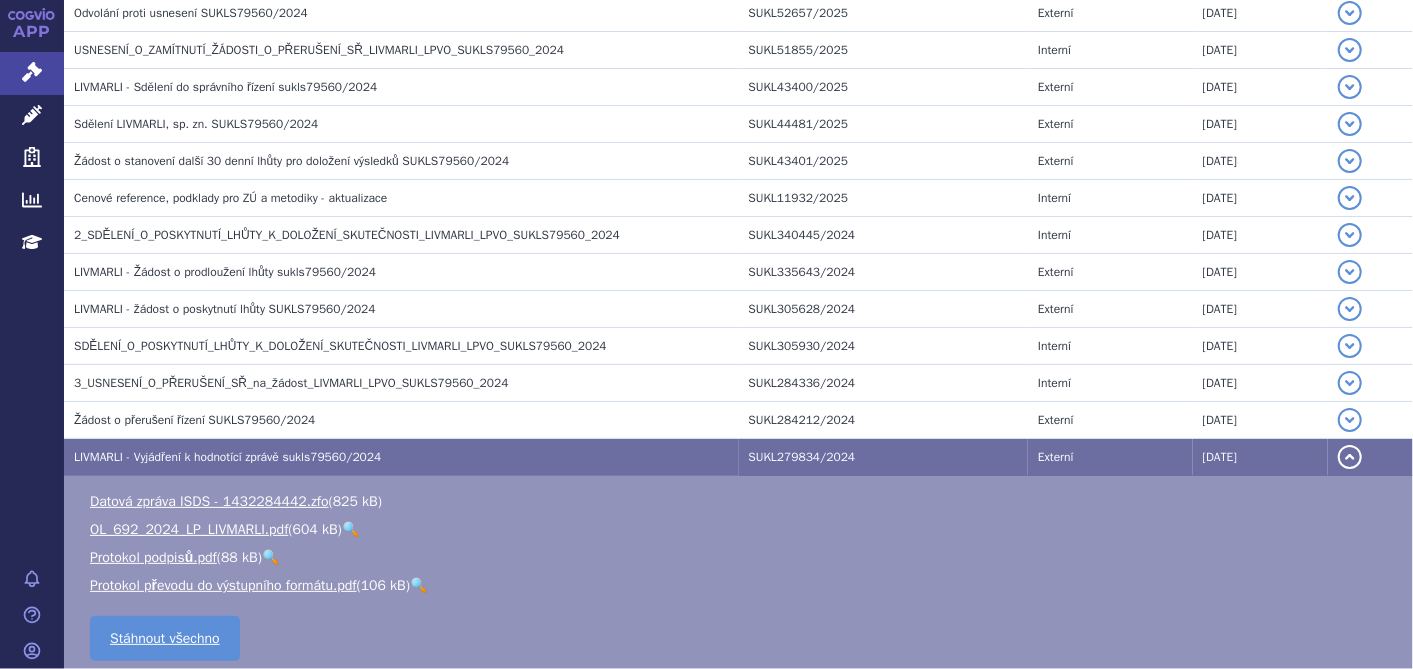 scroll, scrollTop: 1348, scrollLeft: 0, axis: vertical 